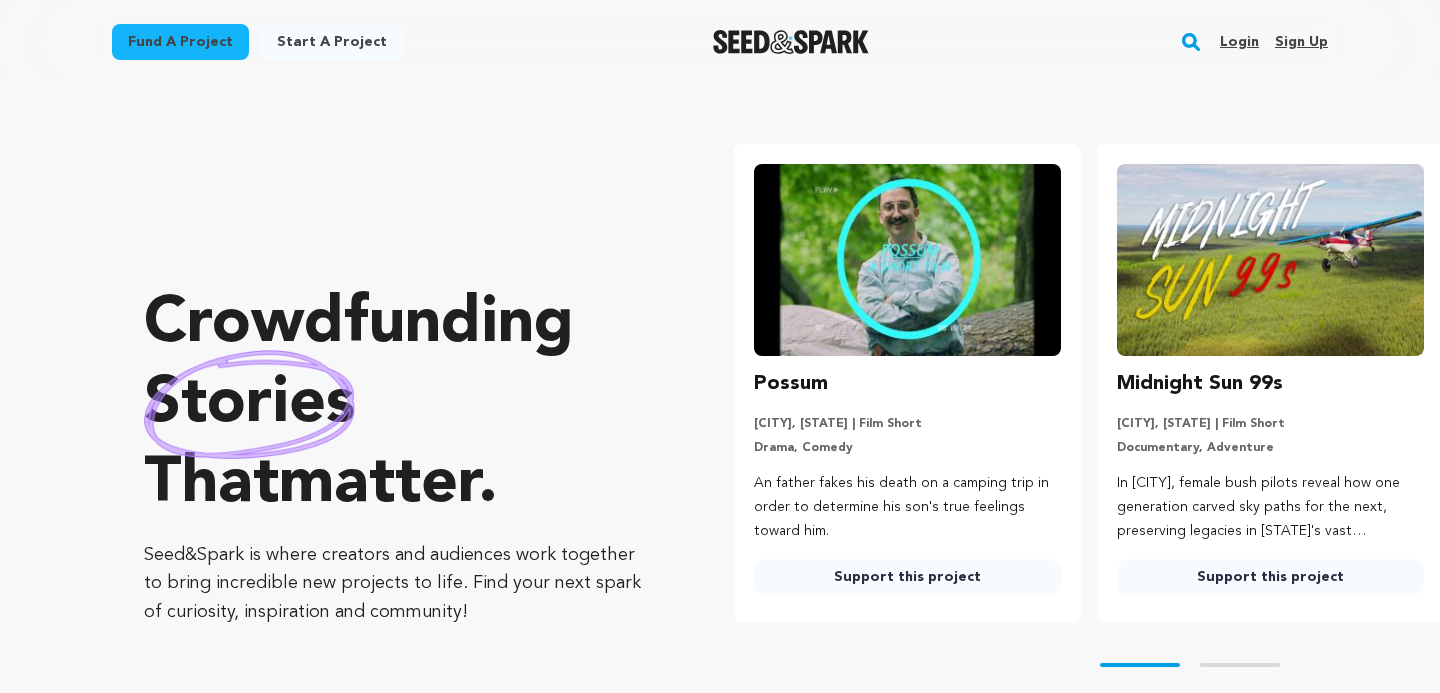 scroll, scrollTop: 0, scrollLeft: 0, axis: both 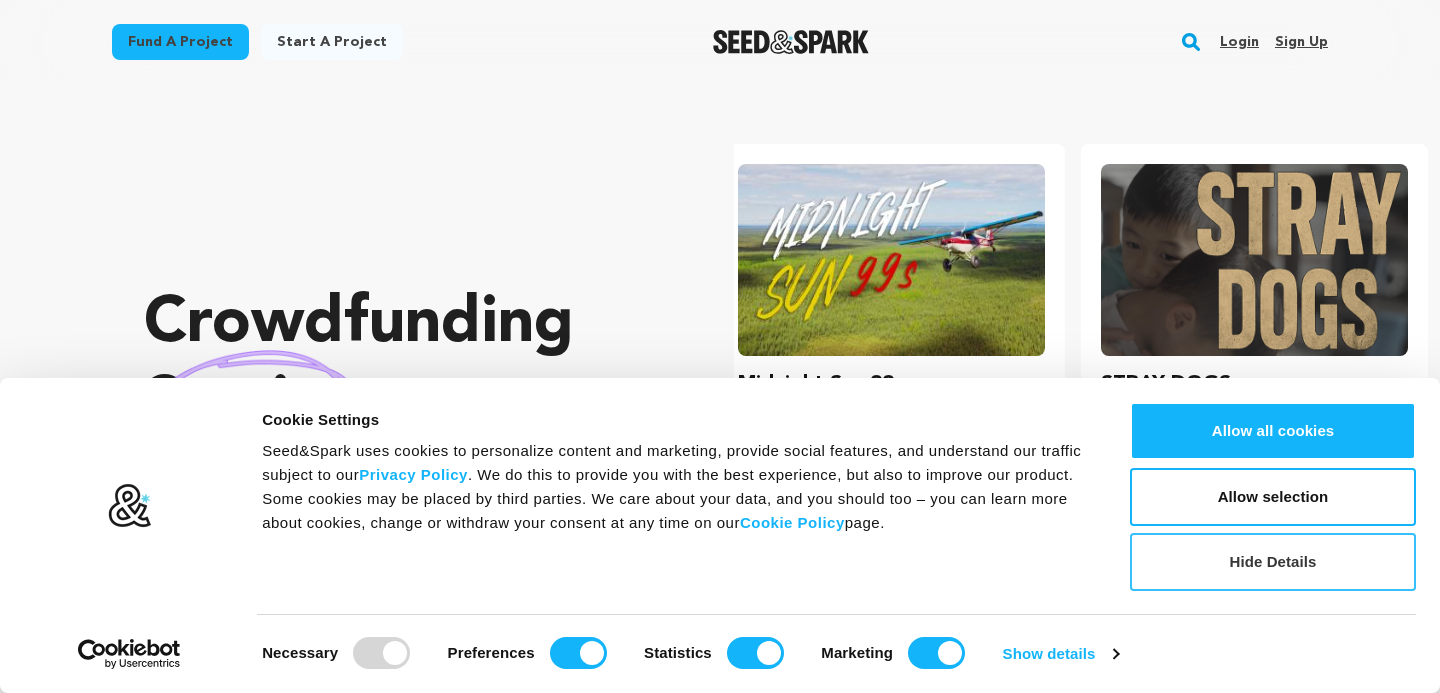click on "Hide Details" at bounding box center (1273, 562) 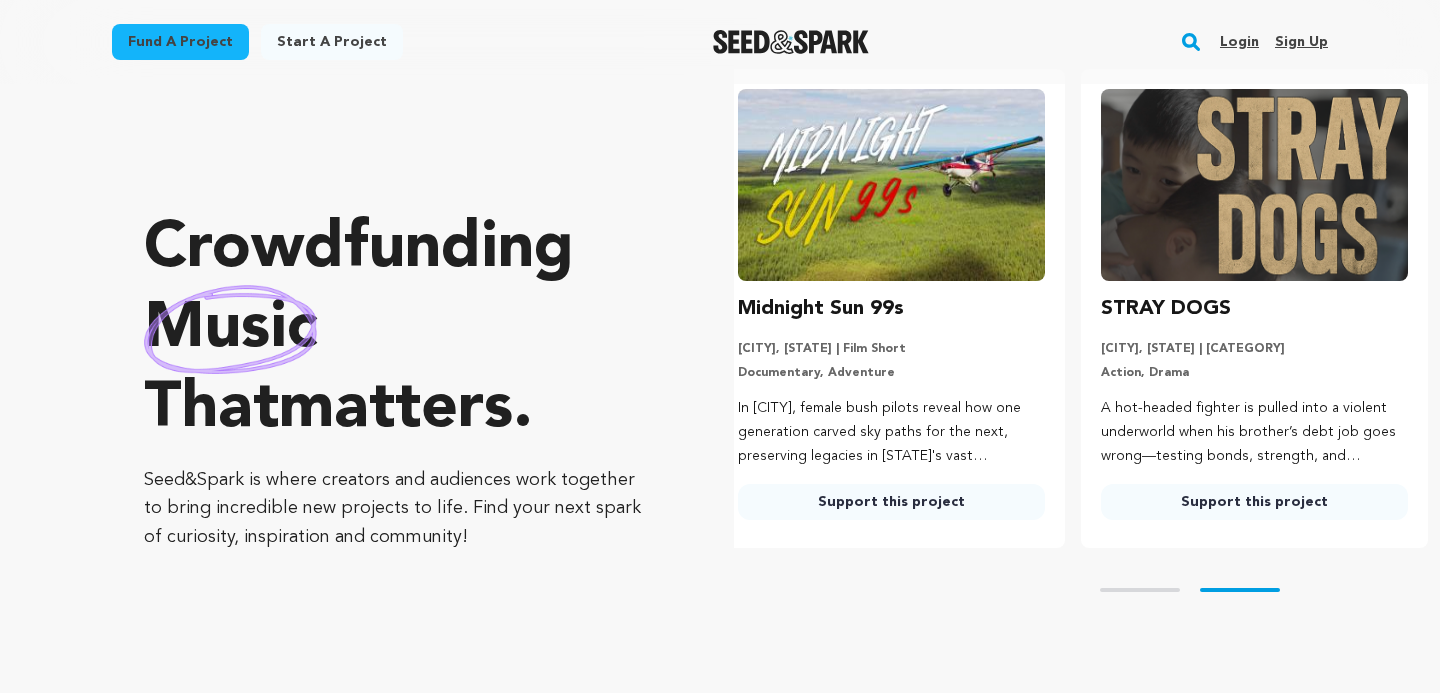 scroll, scrollTop: 82, scrollLeft: 0, axis: vertical 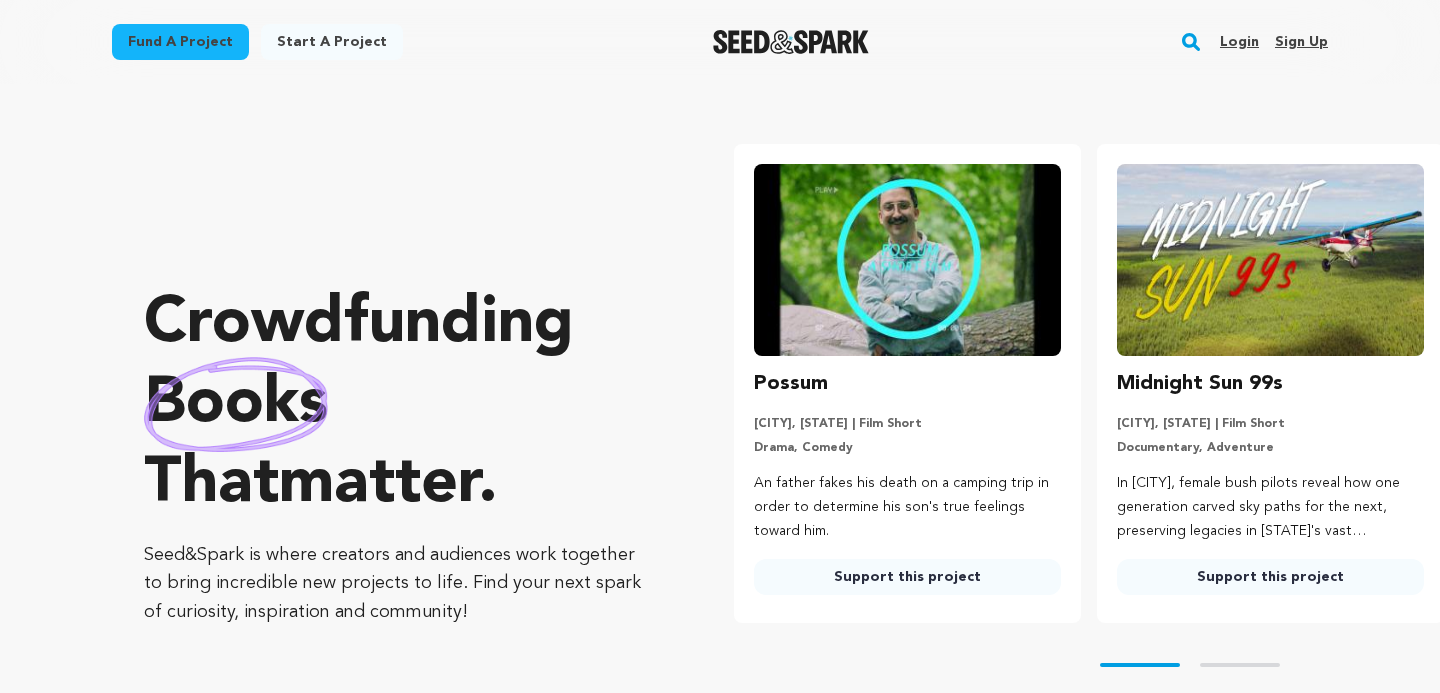 click on "Fund a project" at bounding box center (180, 42) 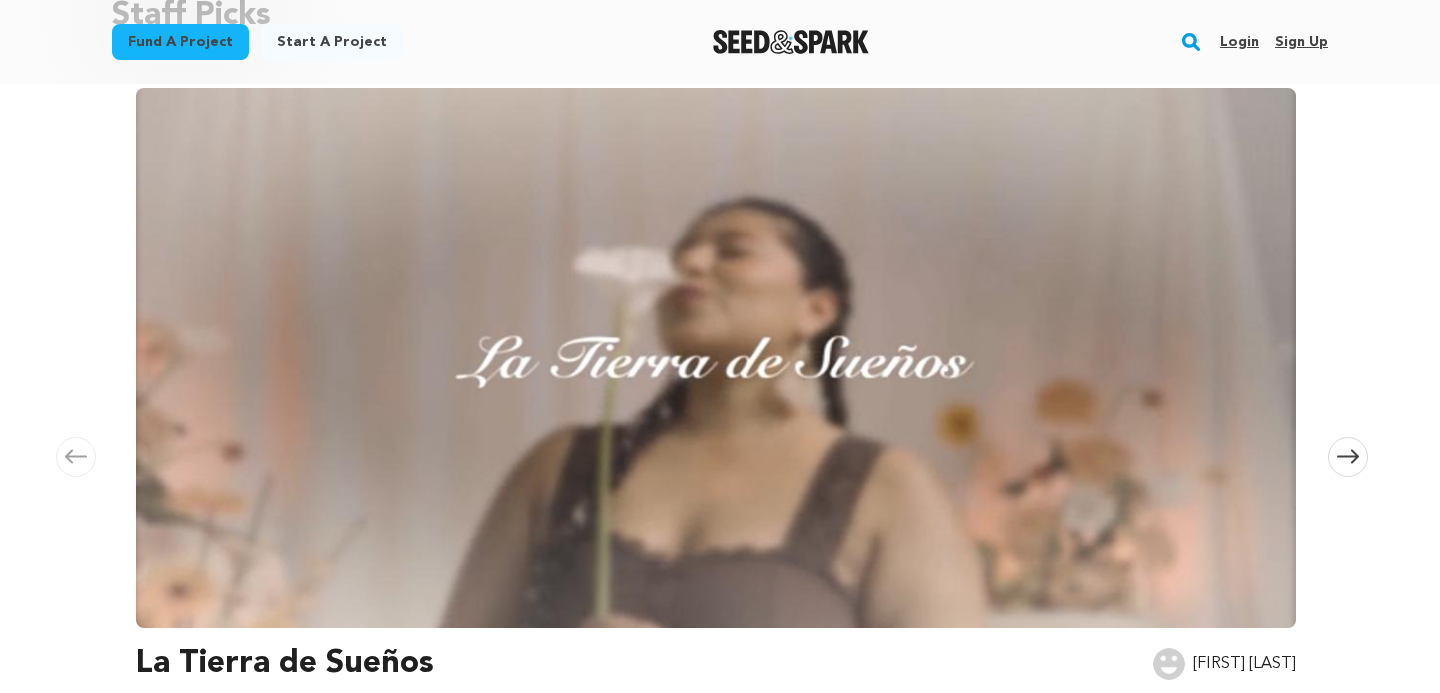 scroll, scrollTop: 0, scrollLeft: 0, axis: both 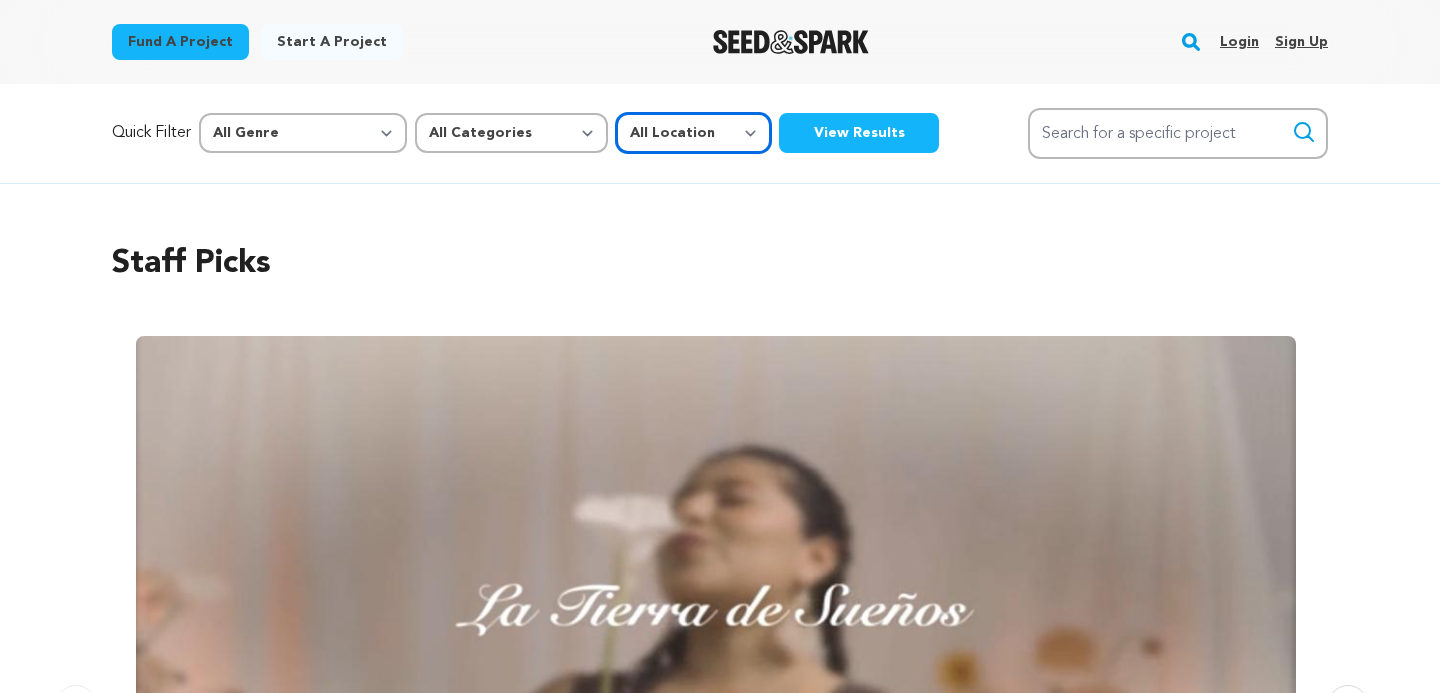 click on "All Location
Everywhere
United States
Canada" at bounding box center (693, 133) 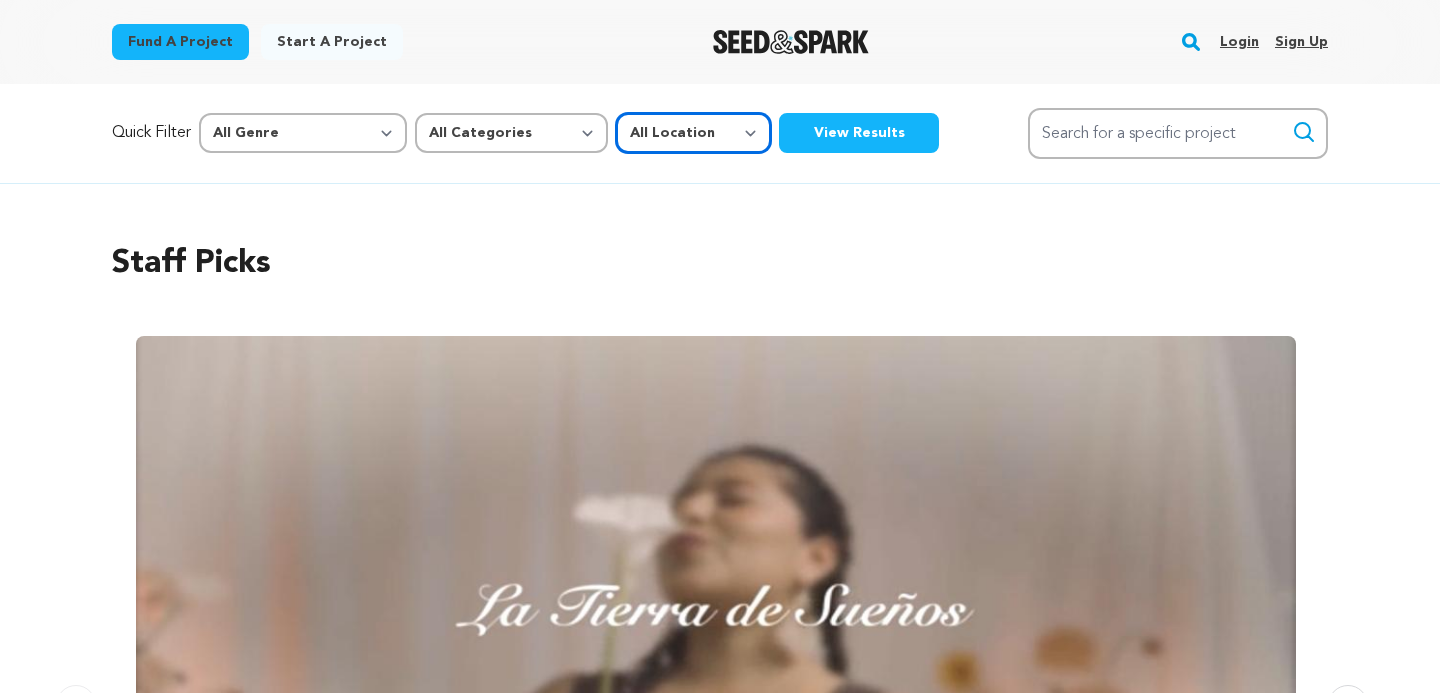 select on "1671" 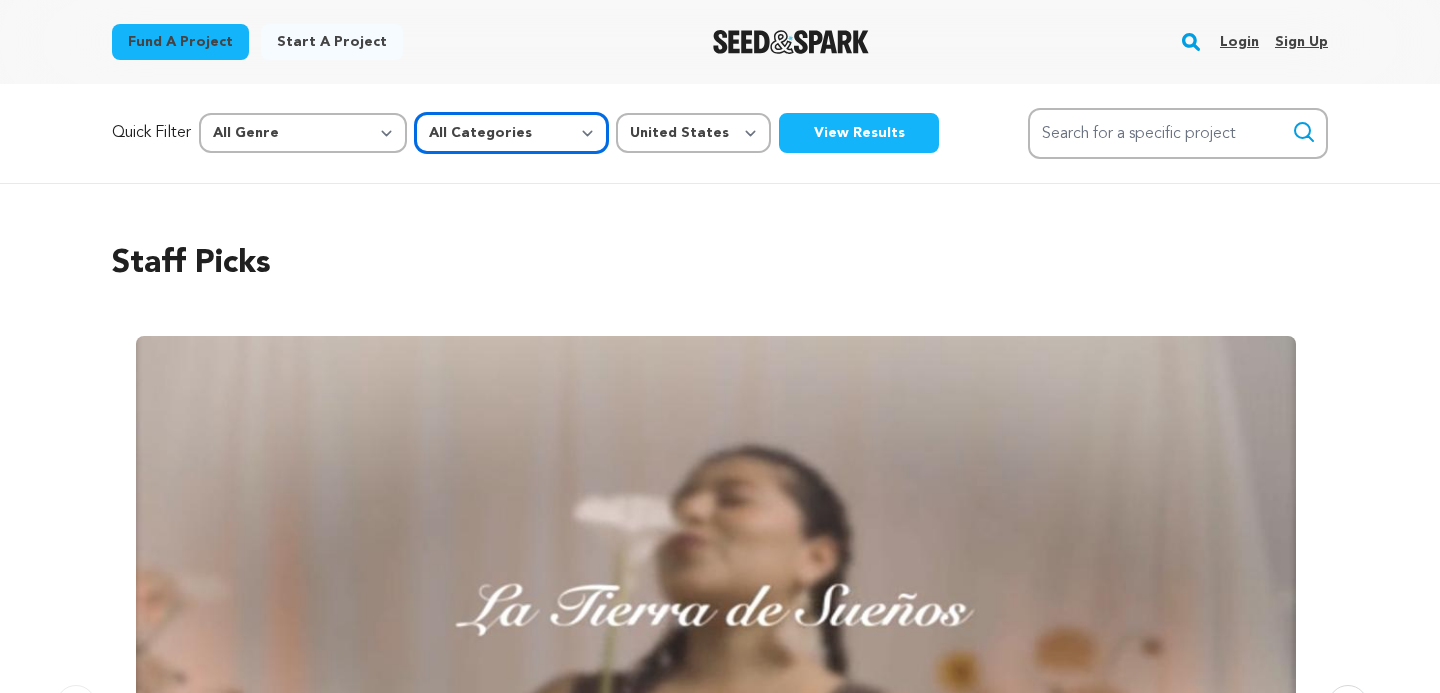 click on "All Categories
Film Feature
Film Short
Series
Music Video
Comics
Artist Residency
Art & Photography
Collective
Dance
Games
Music
Radio & Podcasts
Orgs & Companies
Venue & Spaces" at bounding box center (511, 133) 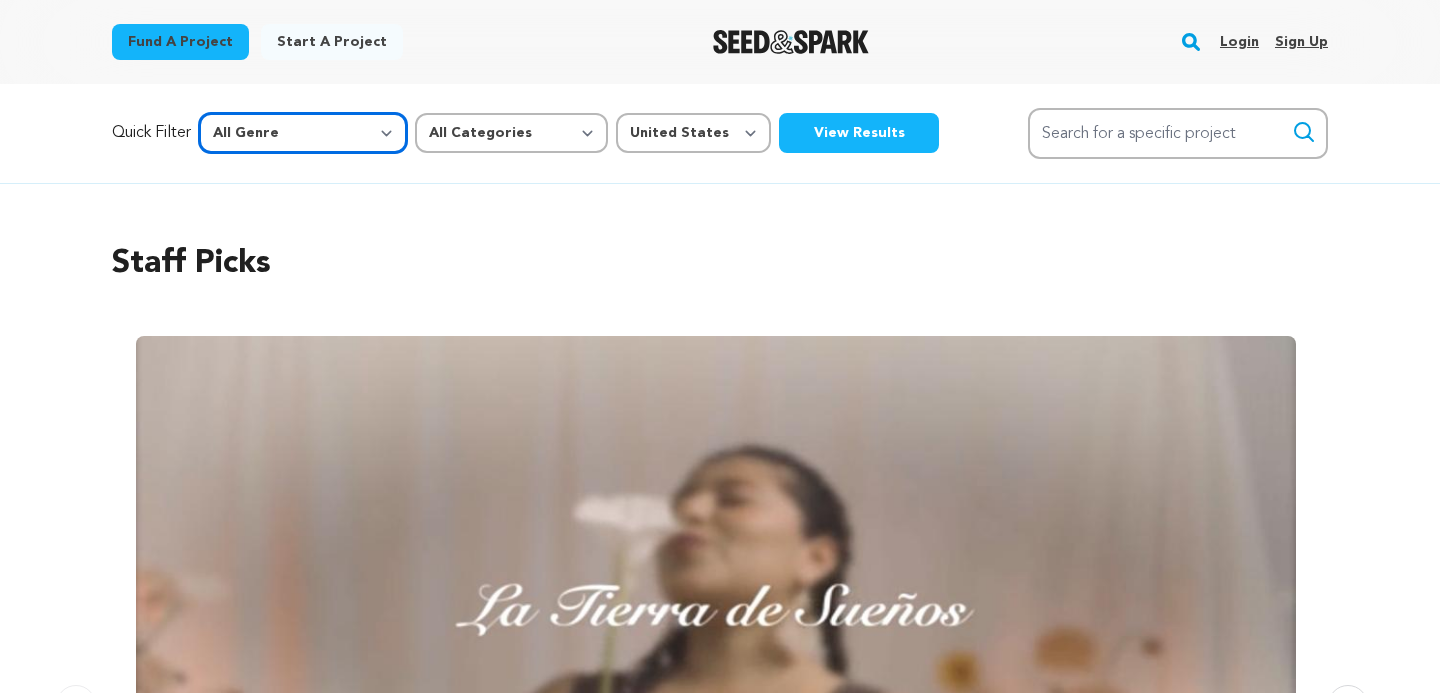 click on "All Genre
Action
Adventure
Afrobeat
Alternative
Ambient
Animation
Bebop
Big Band
Biography
Bluegrass
Blues
Classical
Comedy
Country
Crime
Disco
Documentary
Drama
Dubstep
Electronic/Dance
Emo
Experimental
Family
Fantasy
Film-Noir
Film-related Business
Filmmaker Resource
Folk
Foreign Film
Funk
Game-Show
Garage Grime" at bounding box center [303, 133] 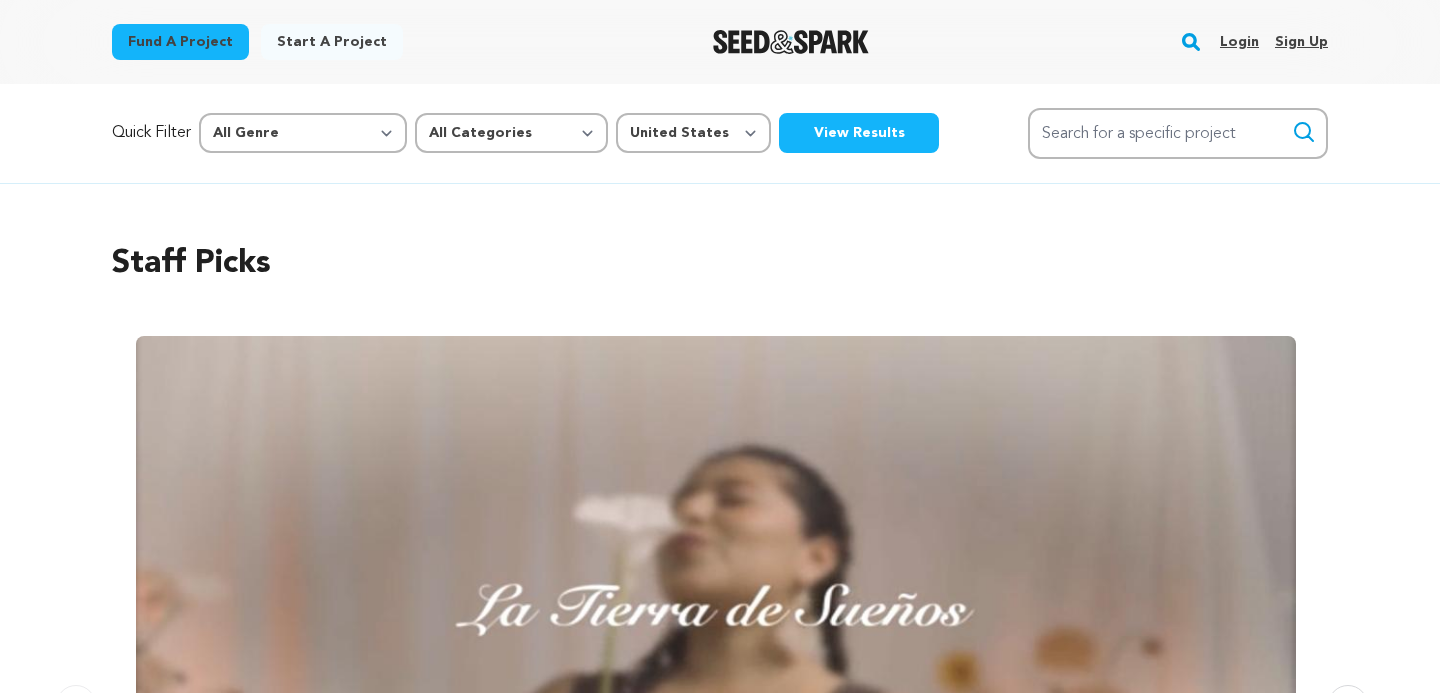 click on "View Results" at bounding box center (859, 133) 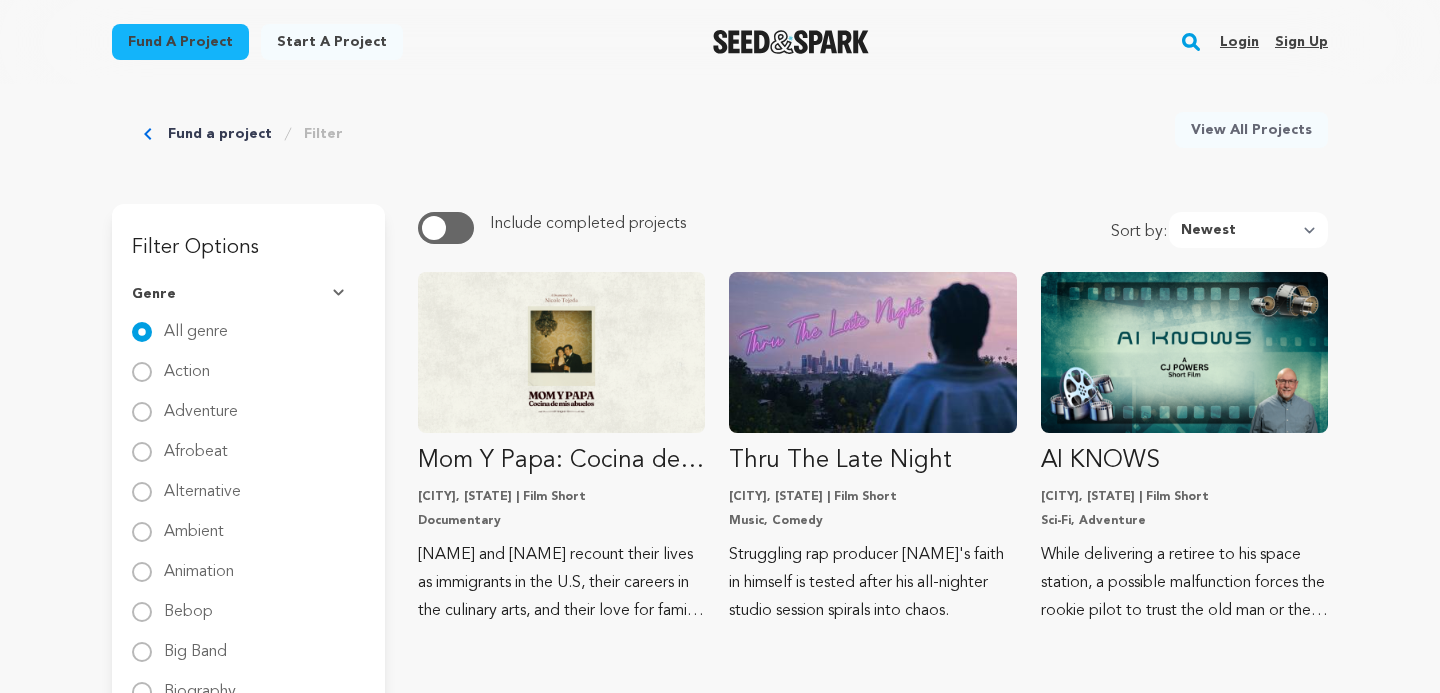 scroll, scrollTop: 81, scrollLeft: 0, axis: vertical 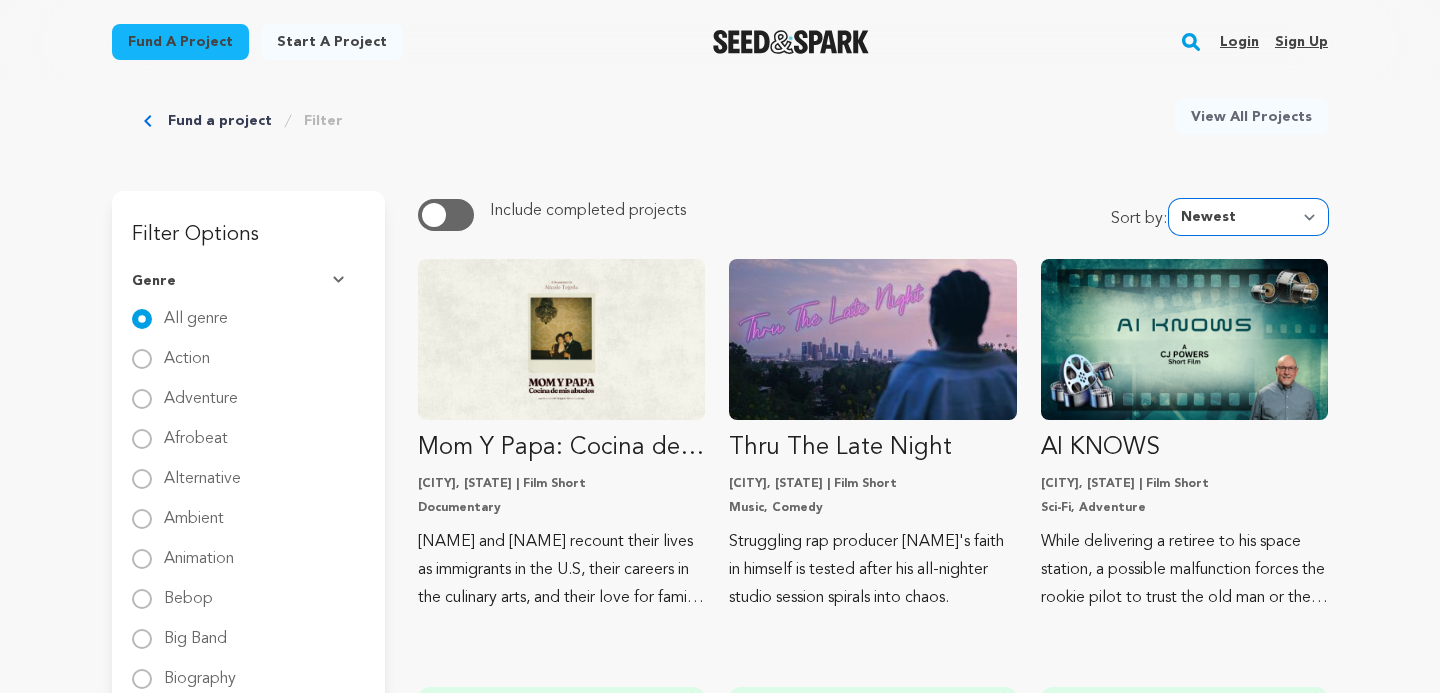 click on "Newest Most Popular Most Funded Trending Now Ending Now Amount Raised" at bounding box center [1248, 217] 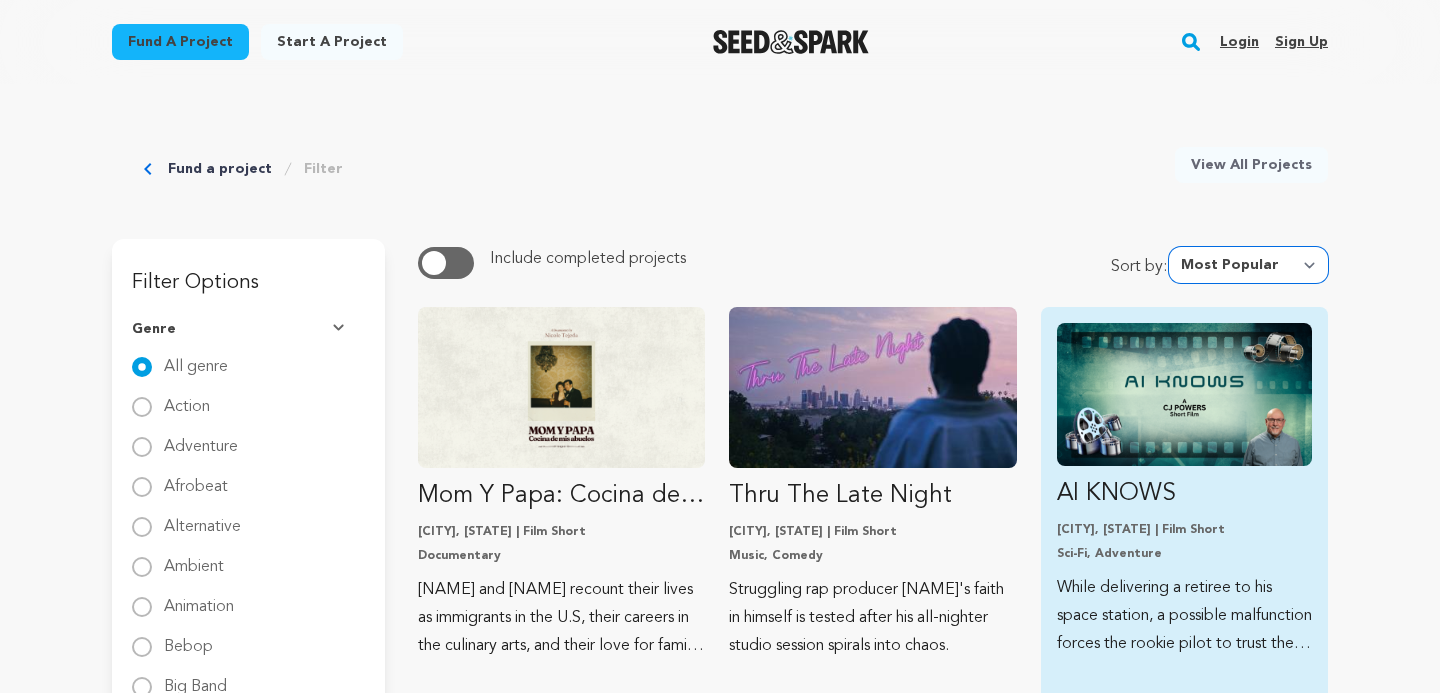 scroll, scrollTop: 0, scrollLeft: 0, axis: both 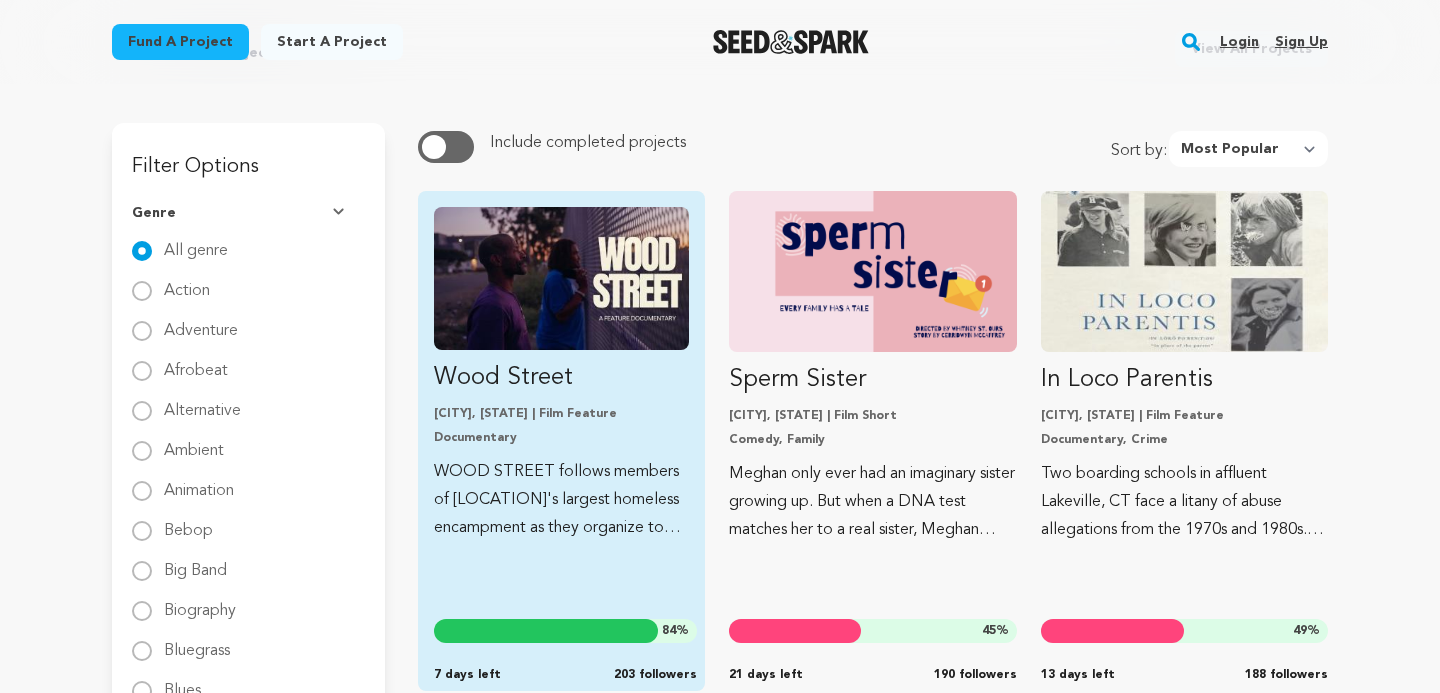 click at bounding box center [561, 278] 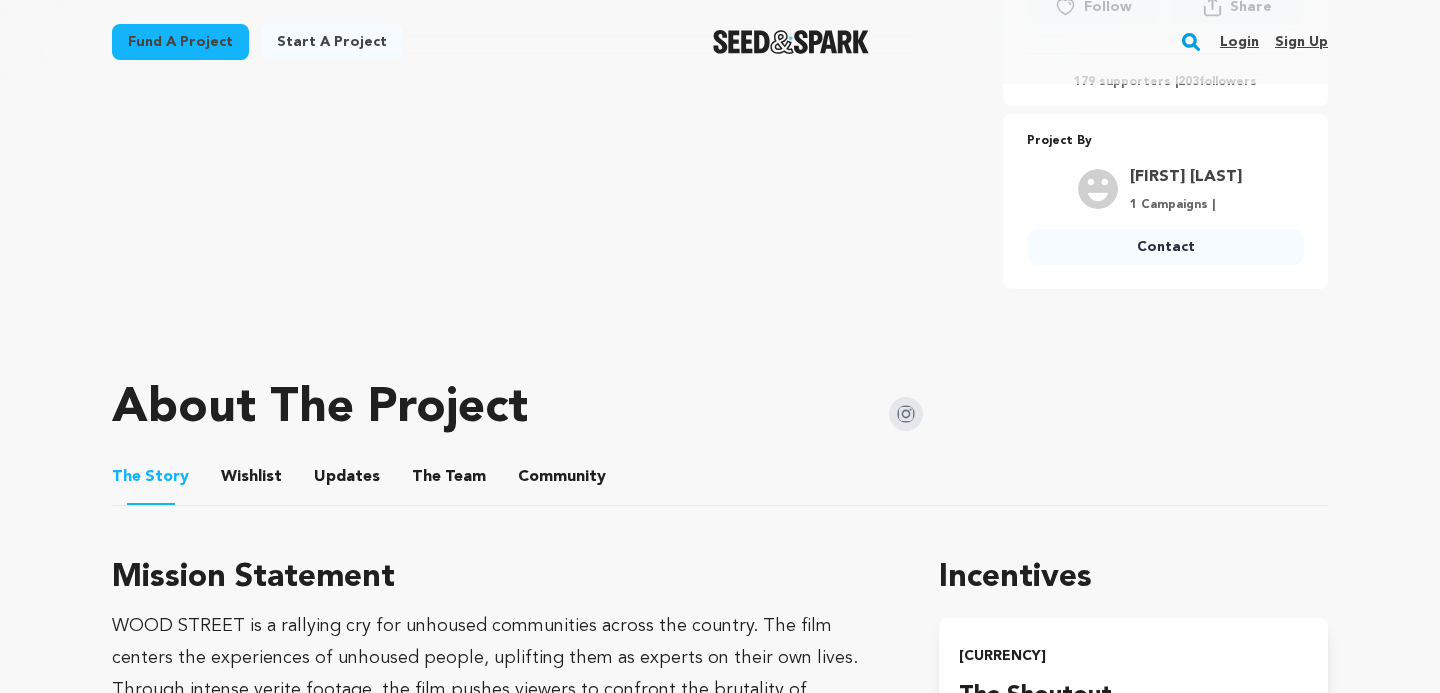 scroll, scrollTop: 693, scrollLeft: 0, axis: vertical 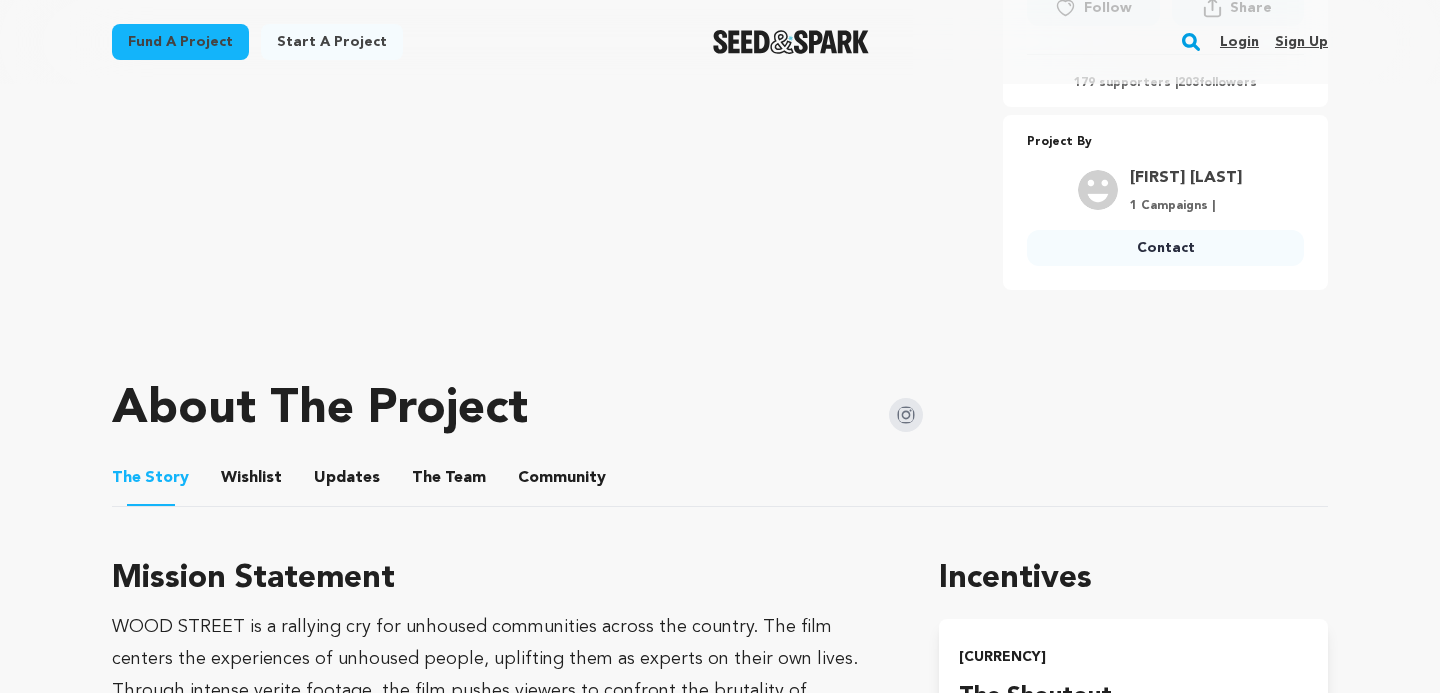 click on "The Team" at bounding box center [449, 482] 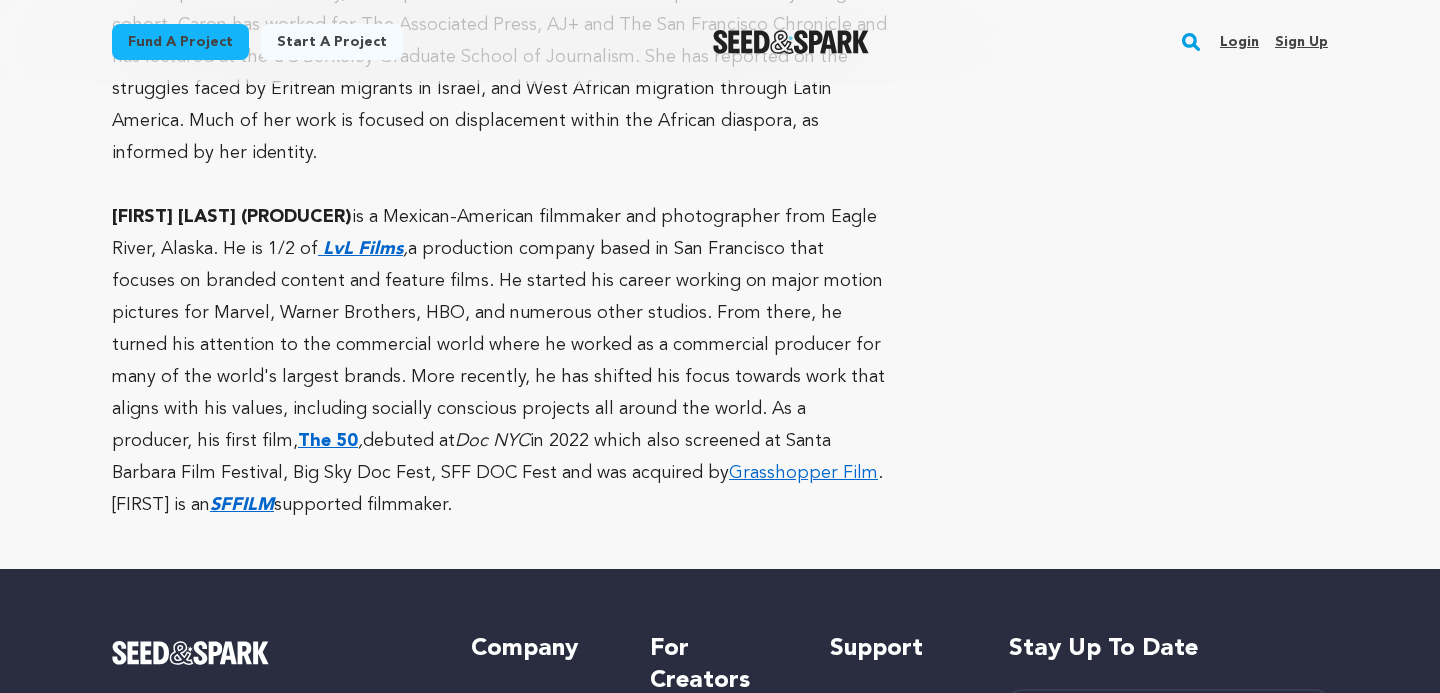 scroll, scrollTop: 1504, scrollLeft: 0, axis: vertical 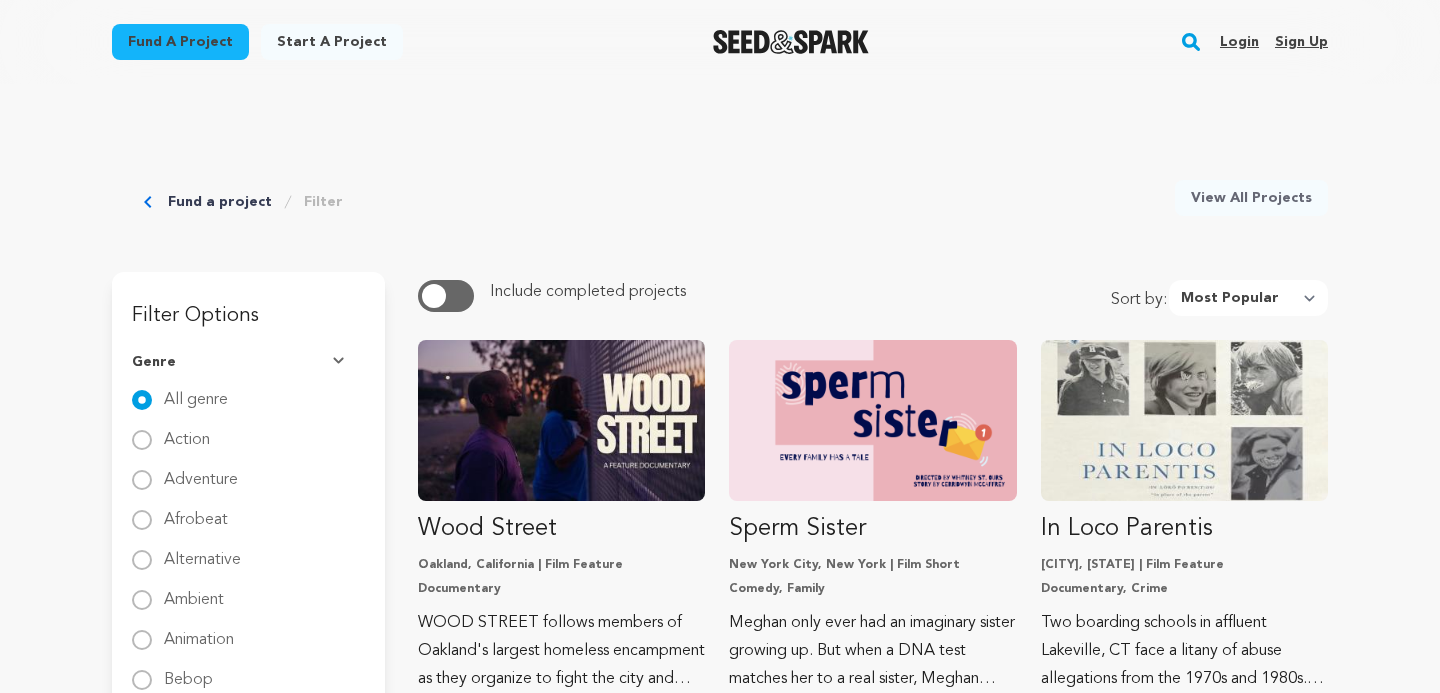 select on "most_popular" 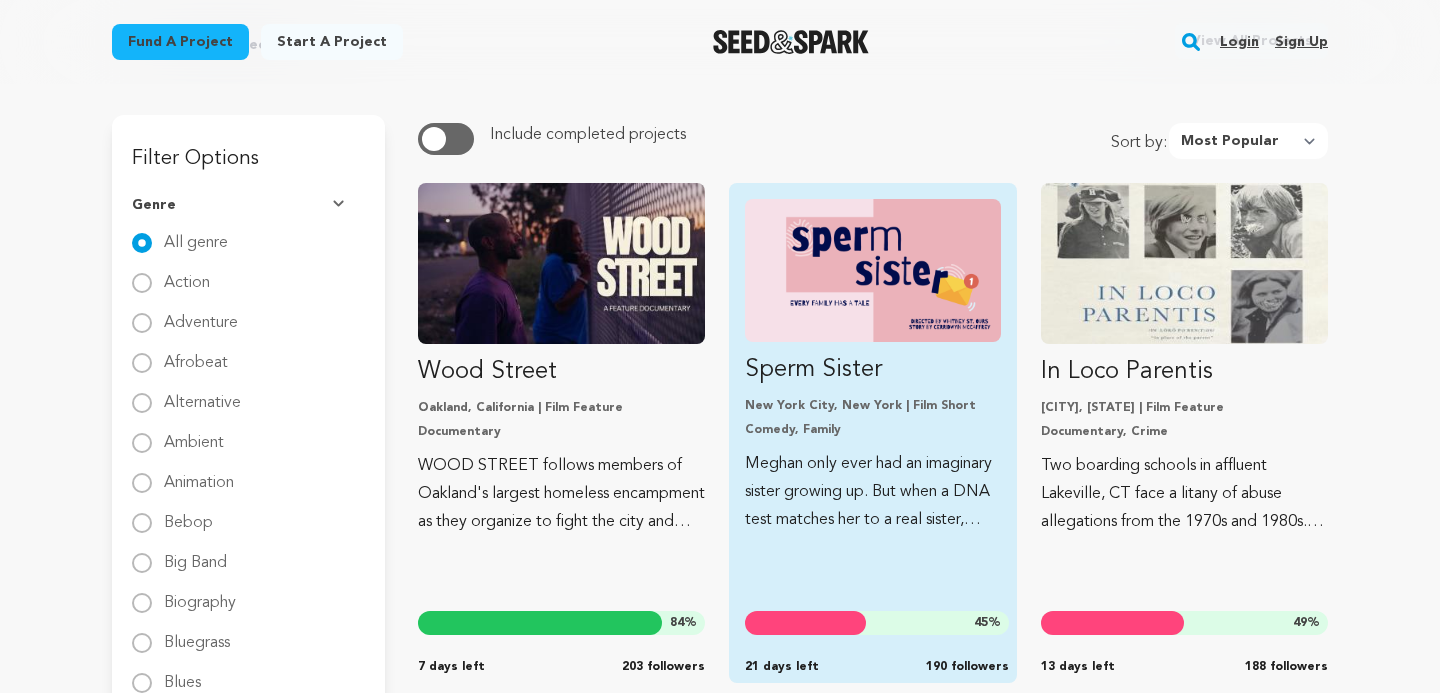 click at bounding box center [872, 270] 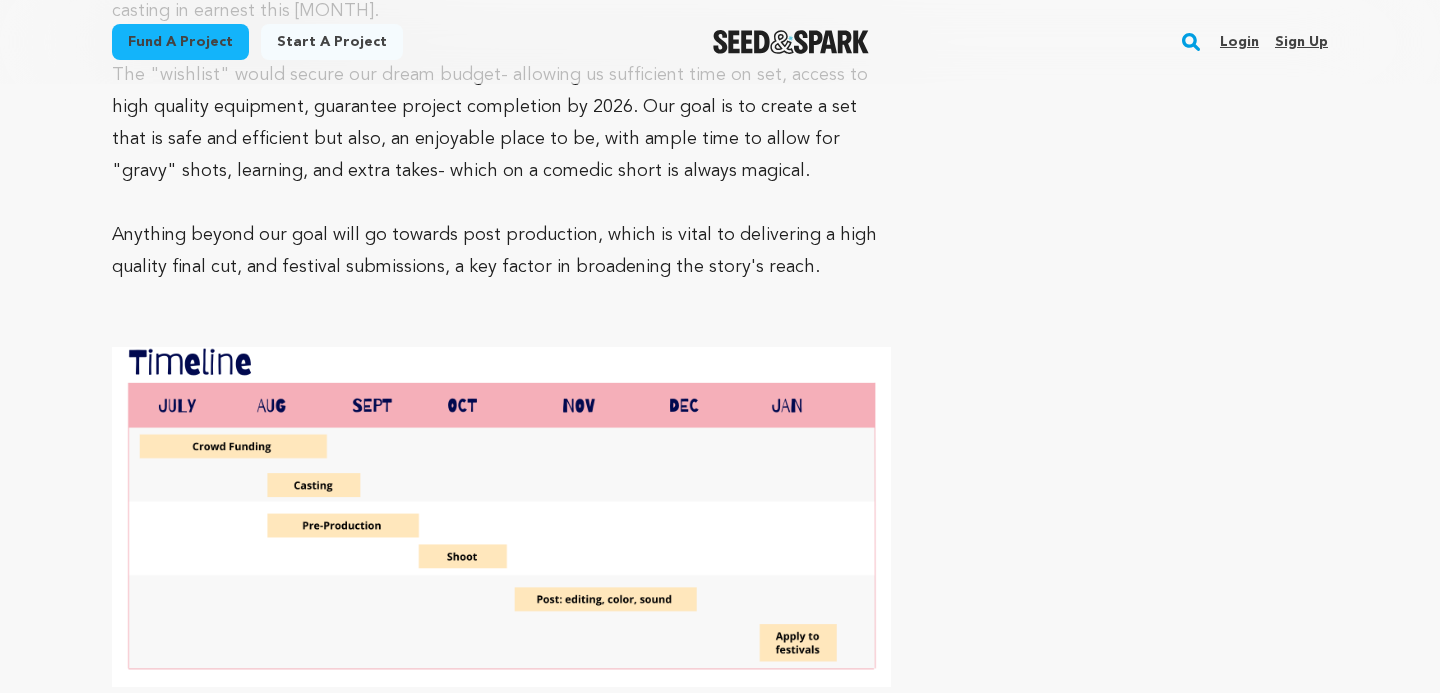 scroll, scrollTop: 6082, scrollLeft: 0, axis: vertical 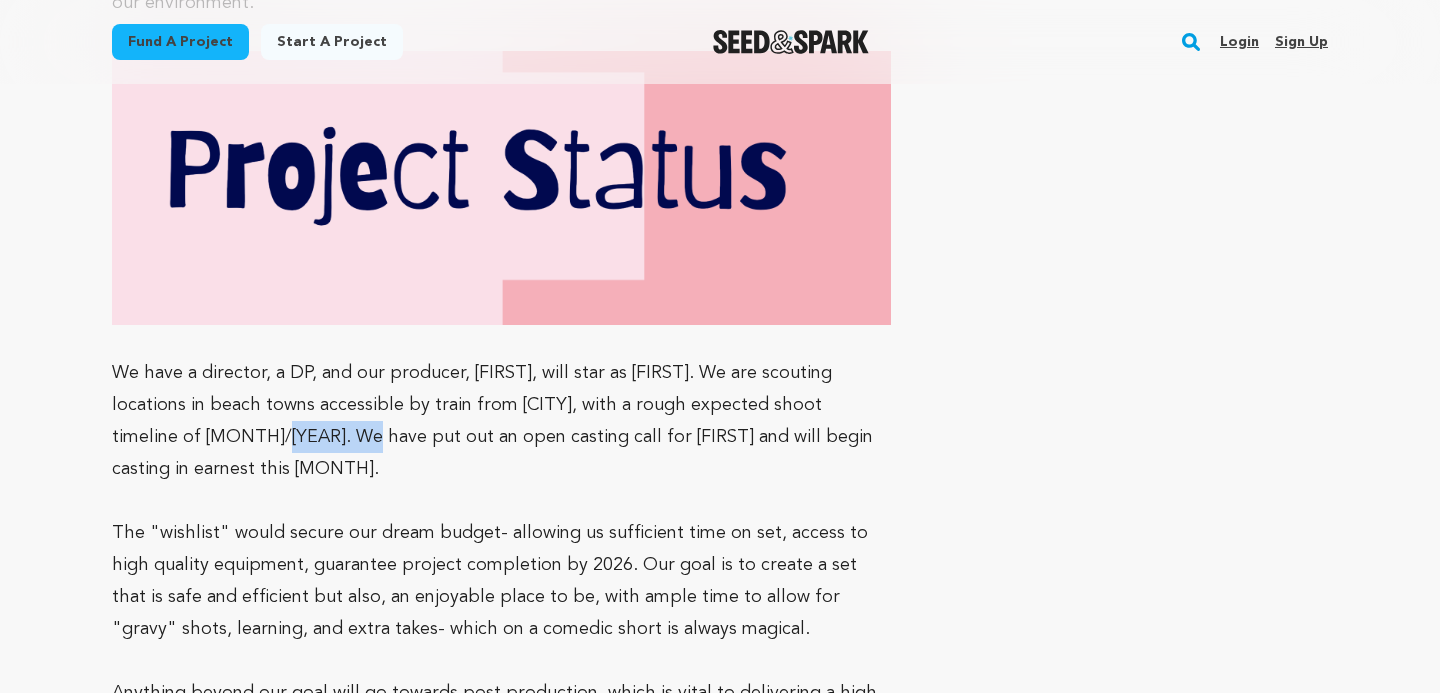 drag, startPoint x: 202, startPoint y: 433, endPoint x: 300, endPoint y: 434, distance: 98.005104 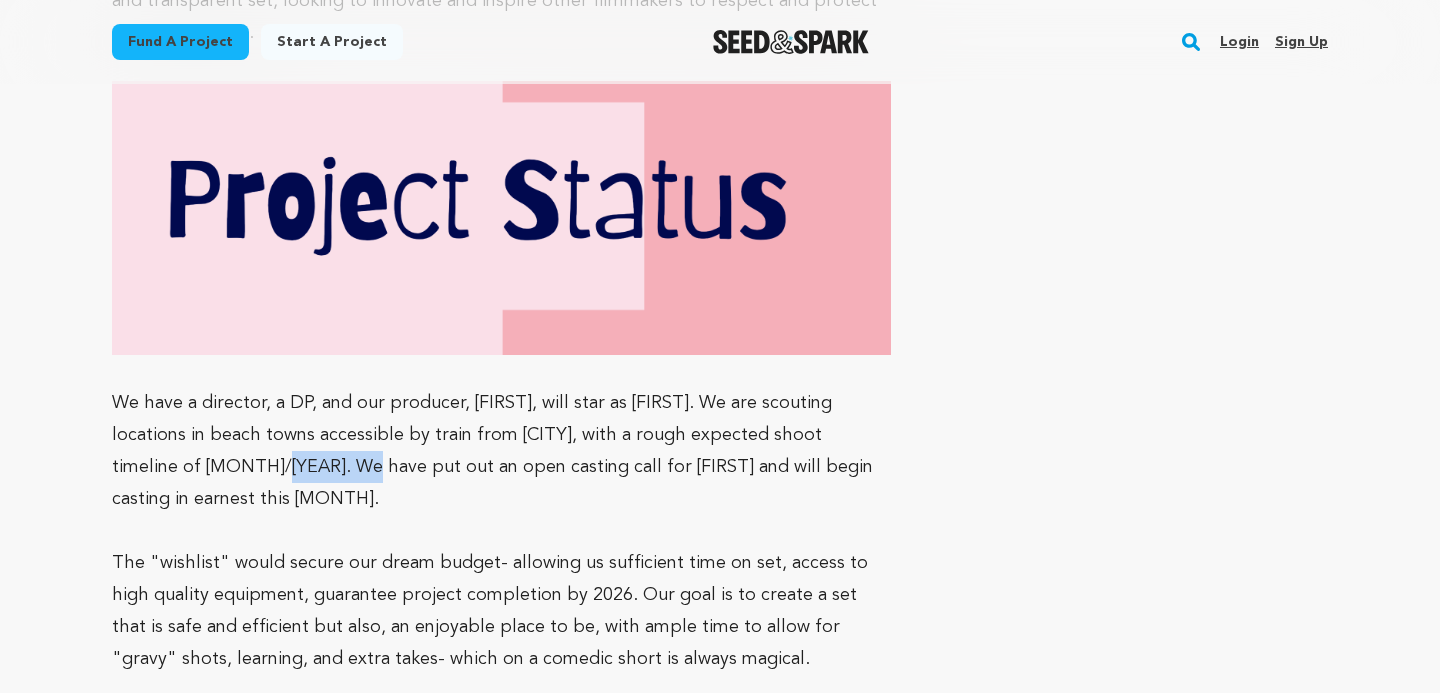 scroll, scrollTop: 5541, scrollLeft: 0, axis: vertical 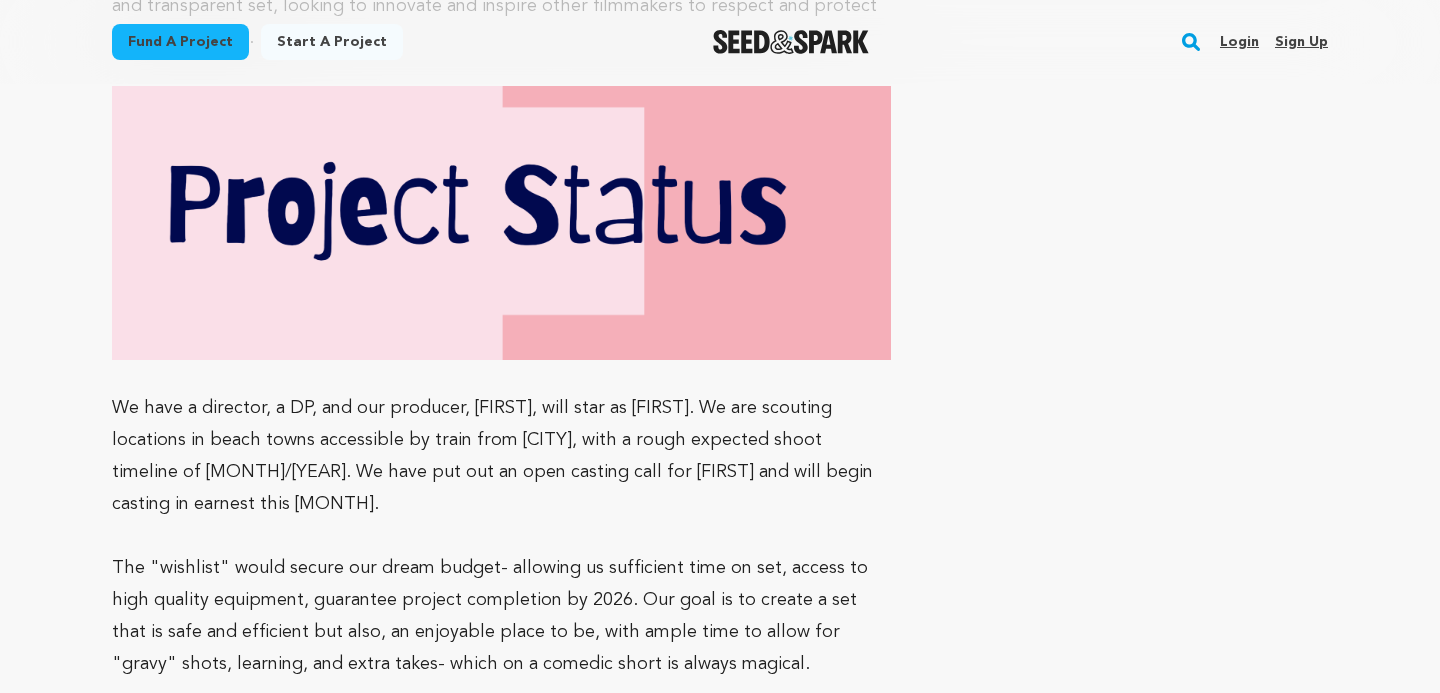 click on "We have a director, a DP, and our producer, Cerridwyn, will star as Meghan. We are scouting locations in beach towns accessible by train from New York City, with a rough expected shoot timeline of September/October 2025. We have put out an open casting call for Emma and will begin casting in earnest this August." at bounding box center [501, 456] 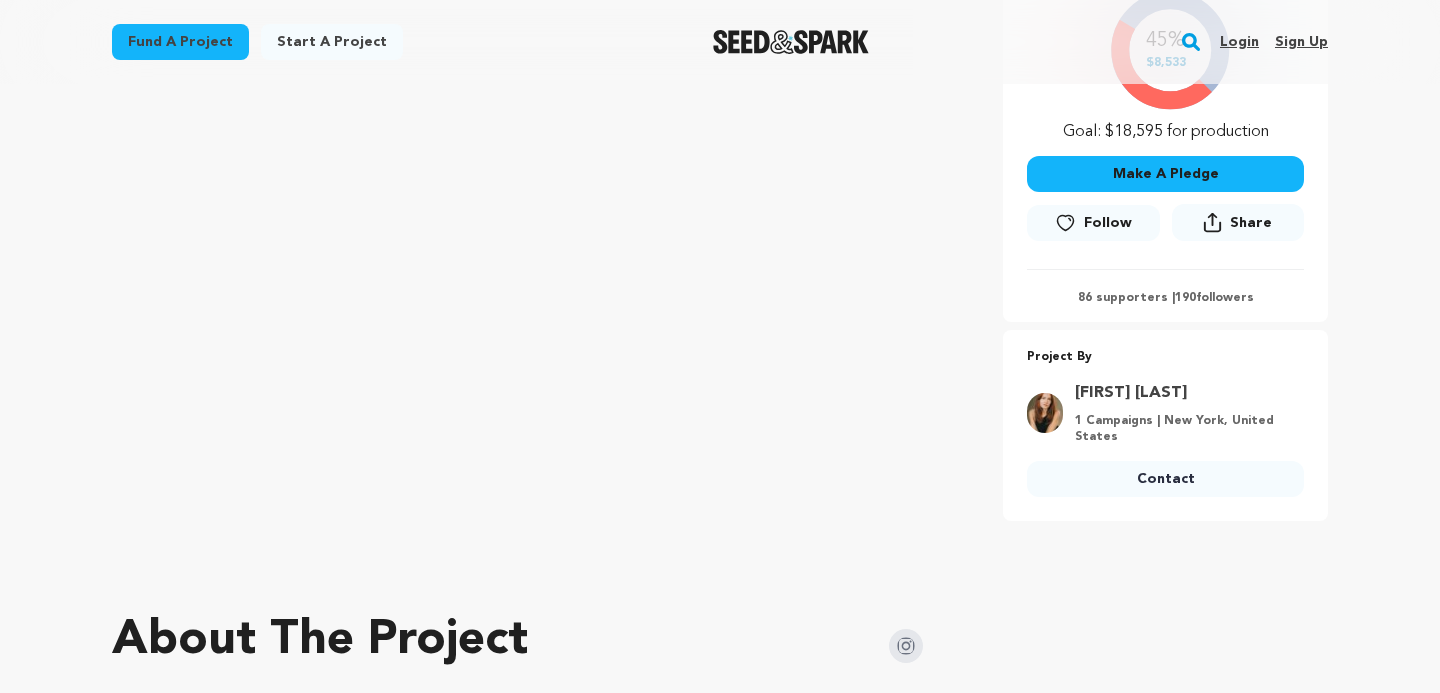 scroll, scrollTop: 0, scrollLeft: 0, axis: both 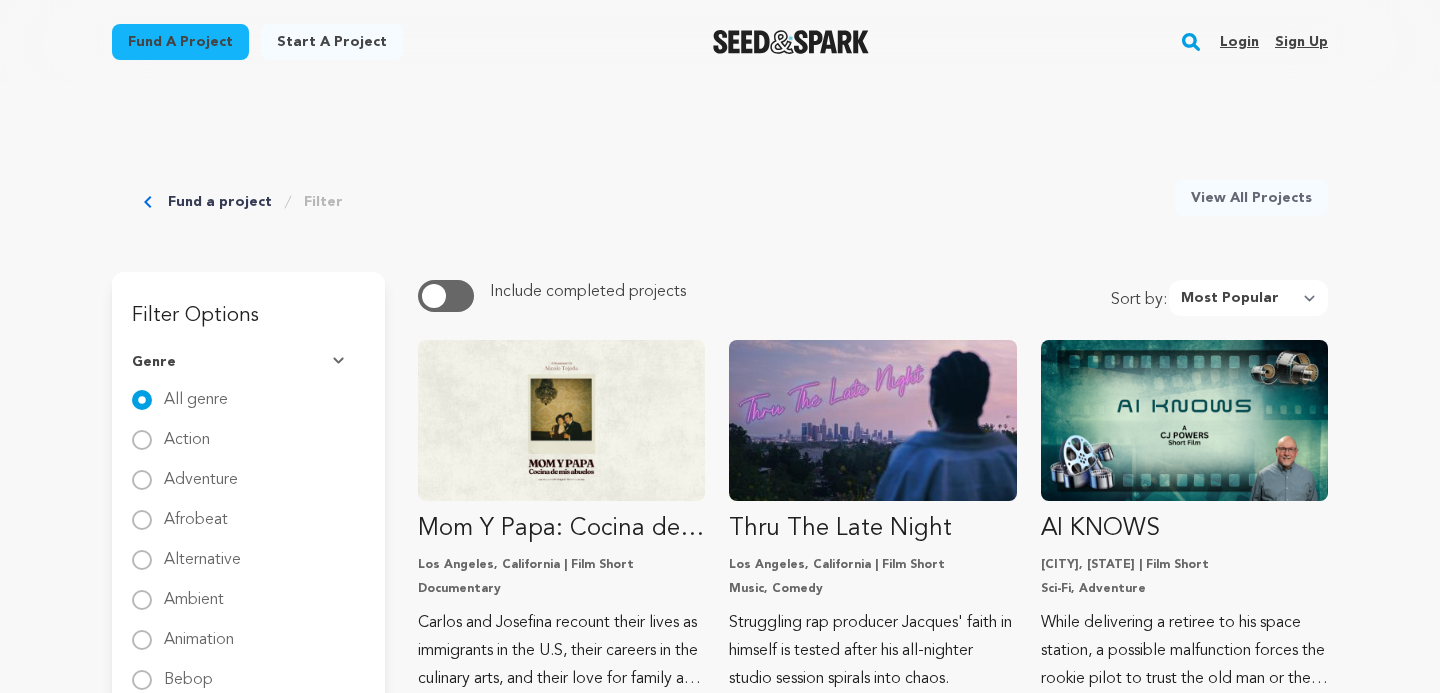 select on "most_popular" 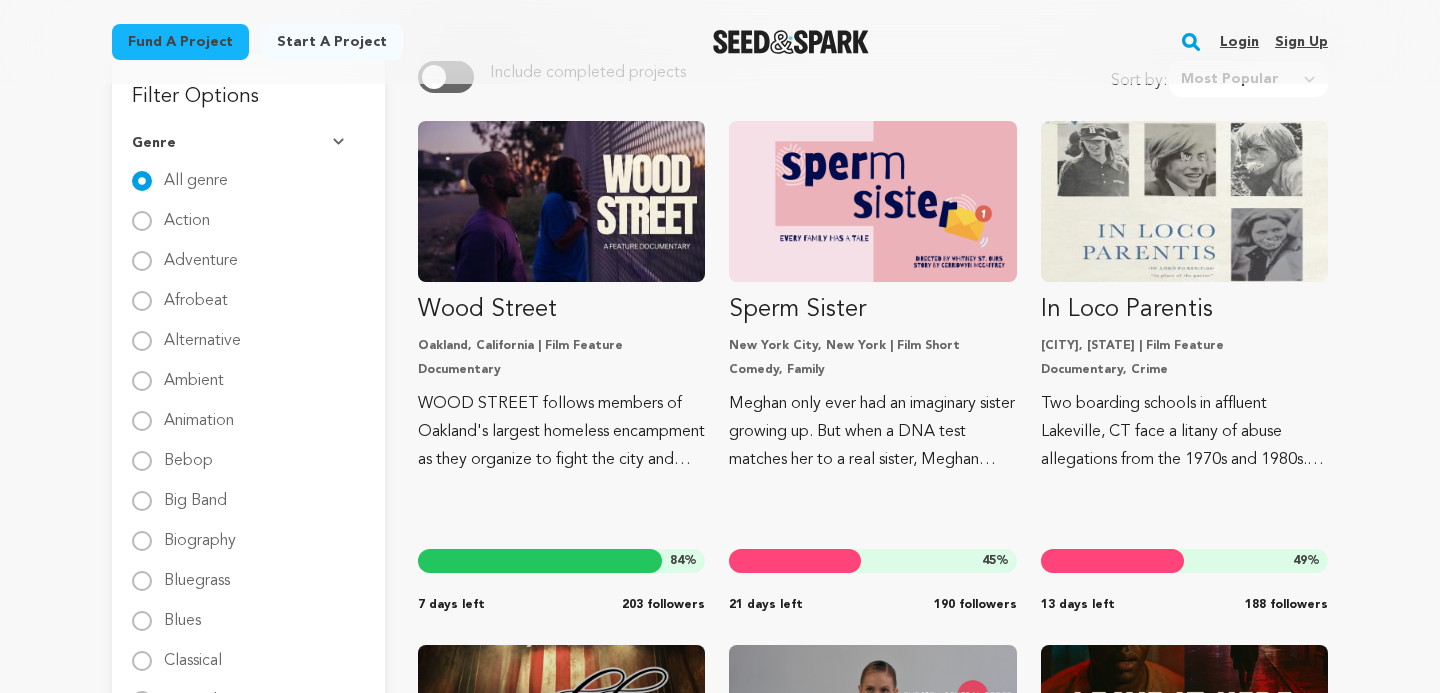 scroll, scrollTop: 1267, scrollLeft: 0, axis: vertical 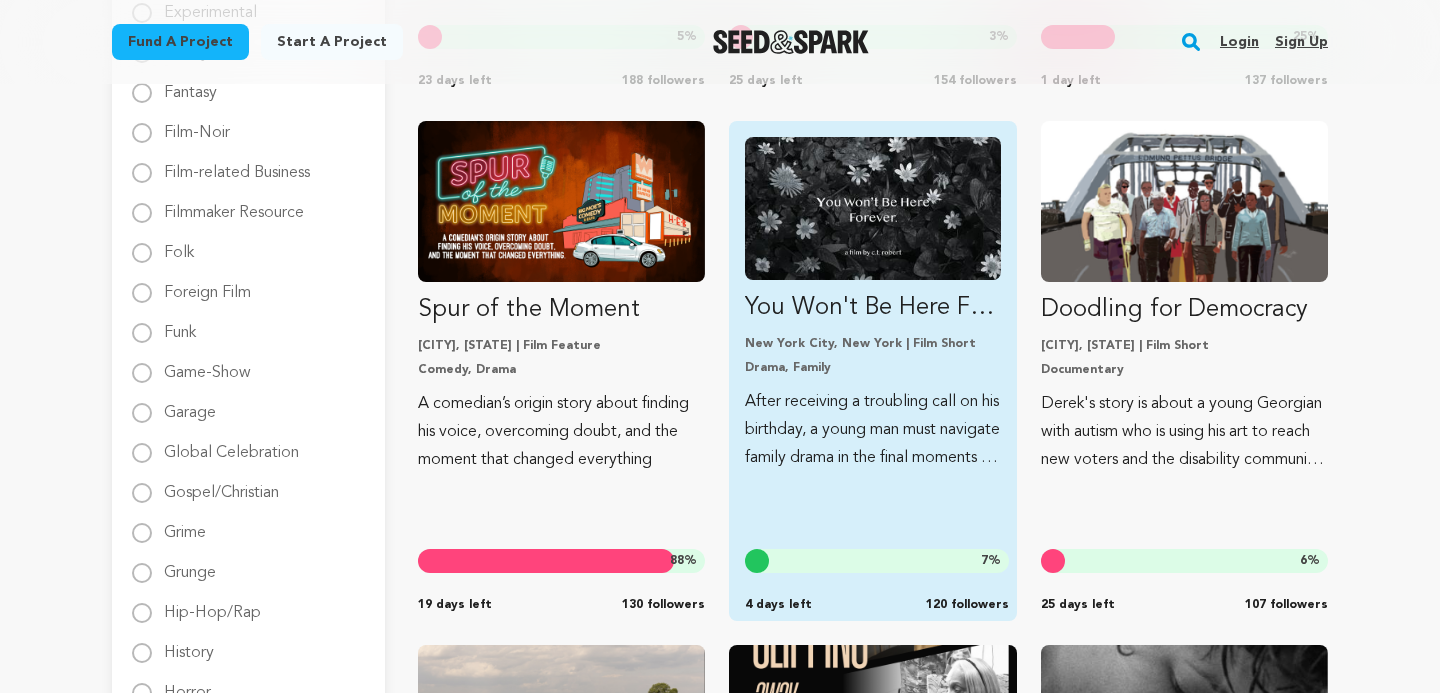 click at bounding box center (872, 208) 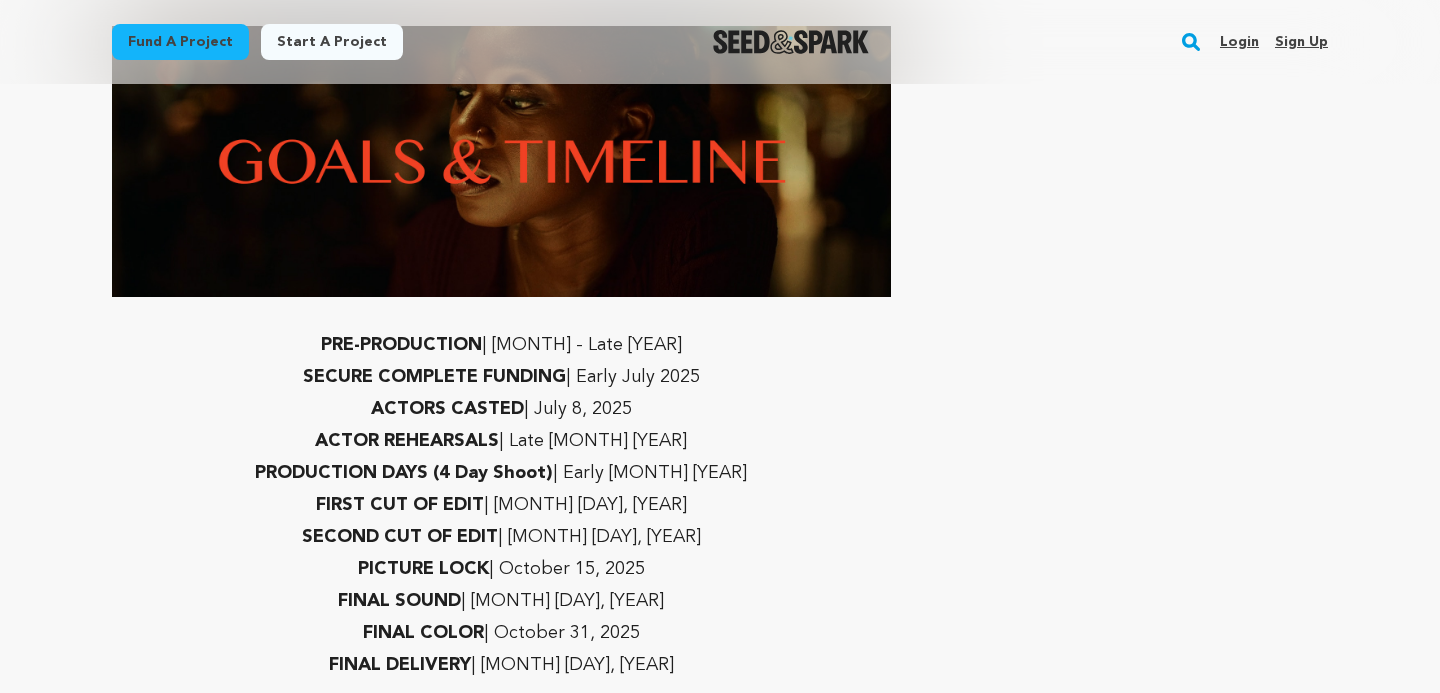 scroll, scrollTop: 6937, scrollLeft: 0, axis: vertical 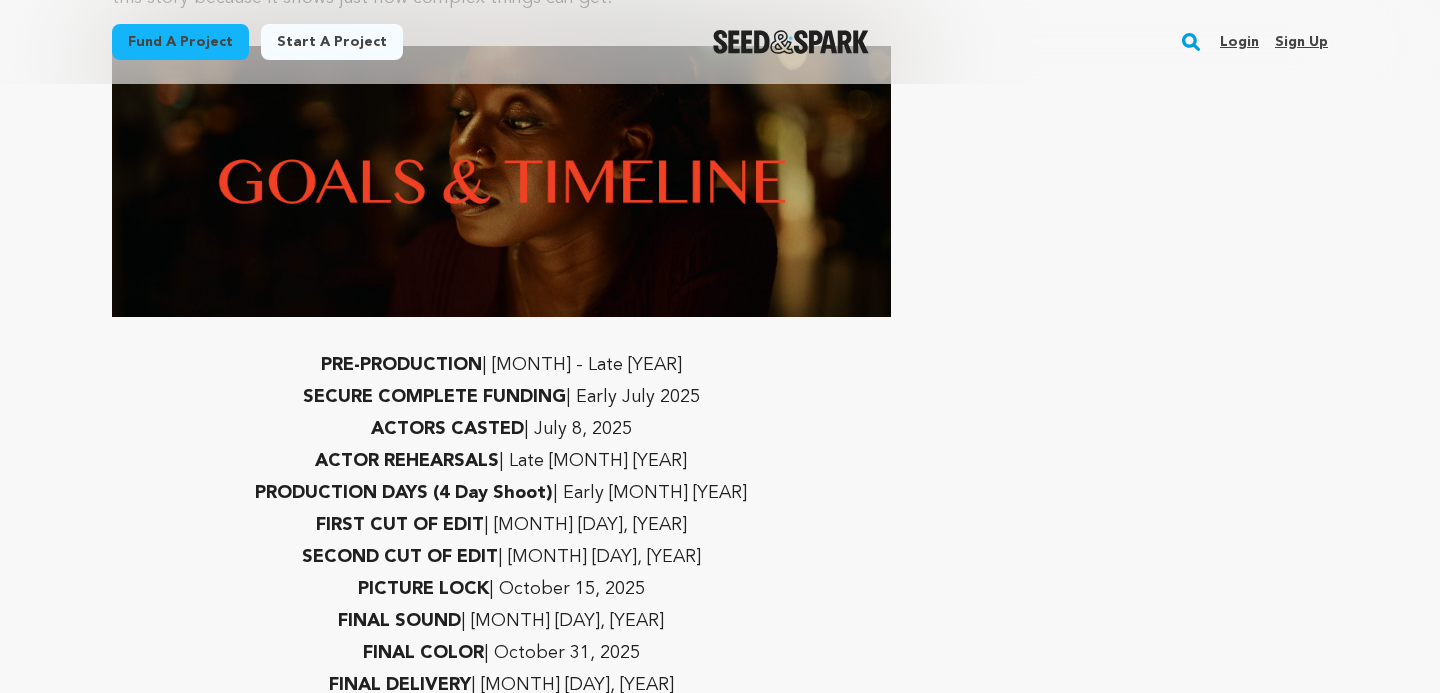 drag, startPoint x: 510, startPoint y: 236, endPoint x: 715, endPoint y: 226, distance: 205.24376 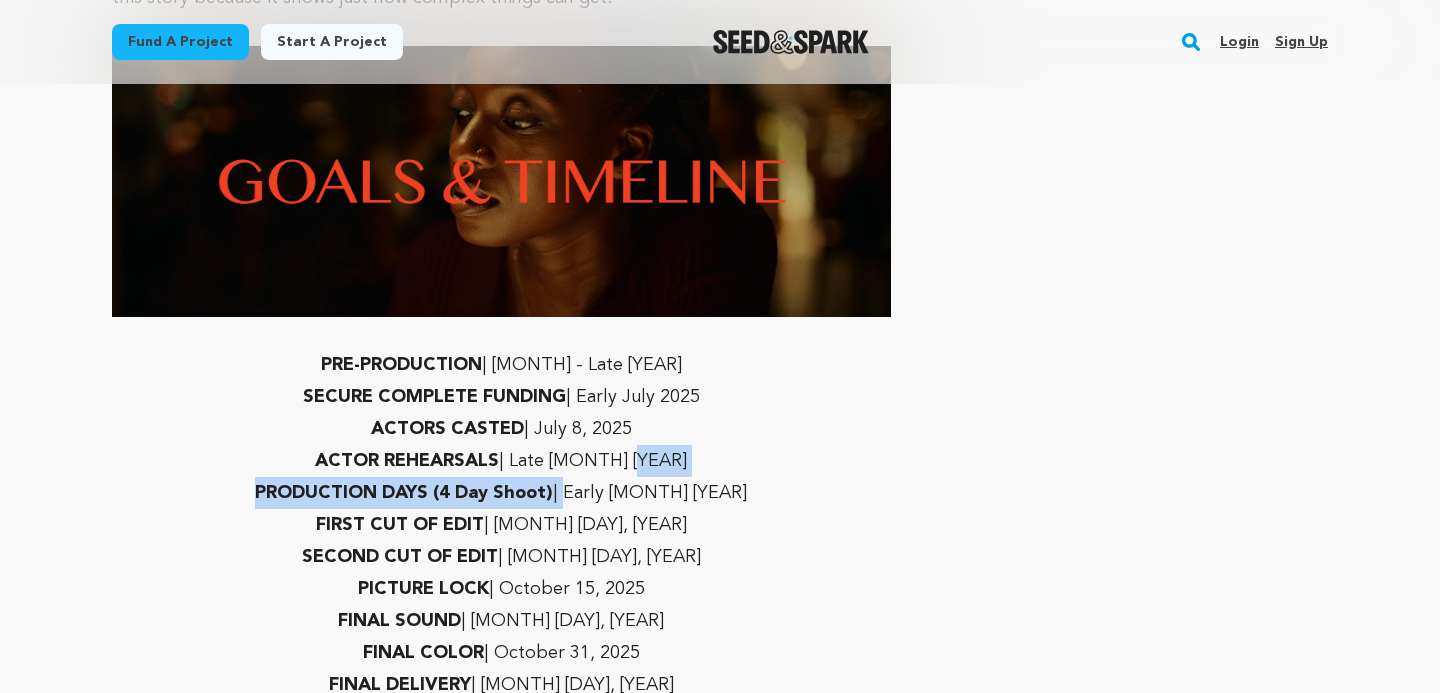 drag, startPoint x: 588, startPoint y: 361, endPoint x: 776, endPoint y: 348, distance: 188.44893 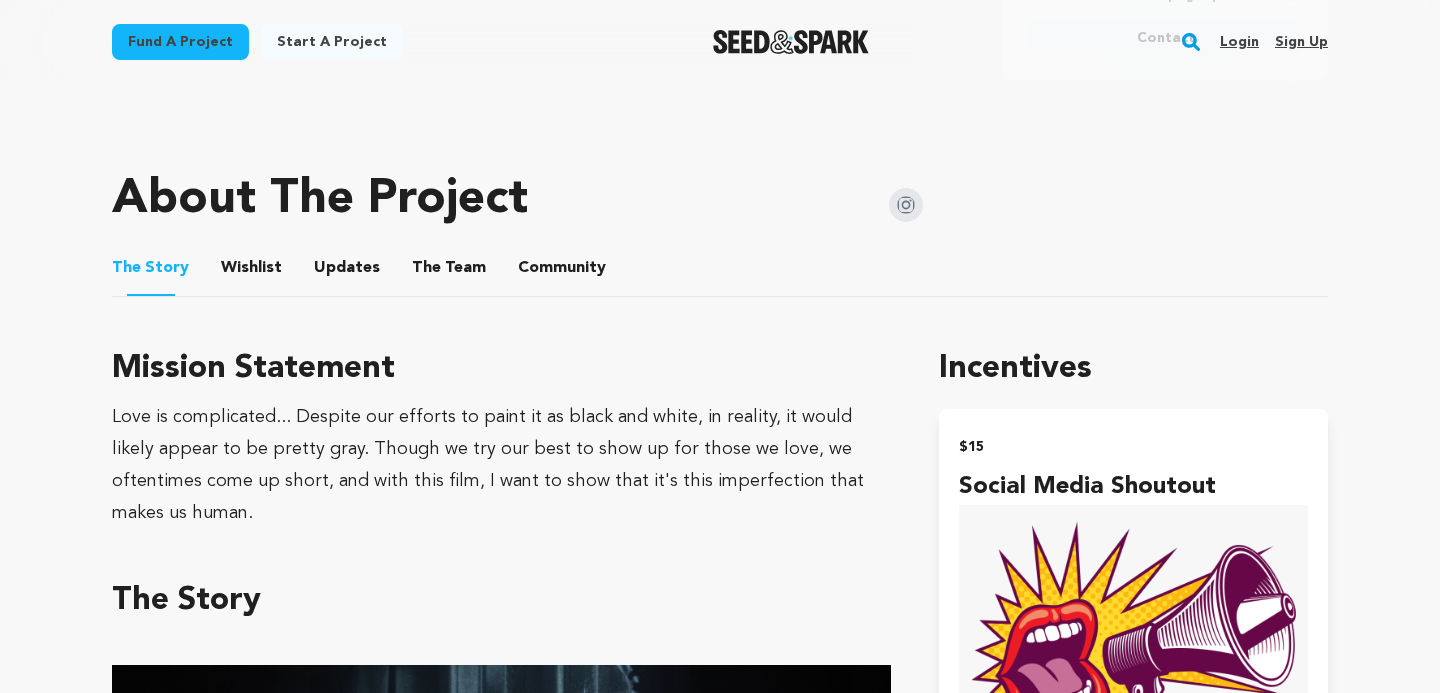scroll, scrollTop: 926, scrollLeft: 0, axis: vertical 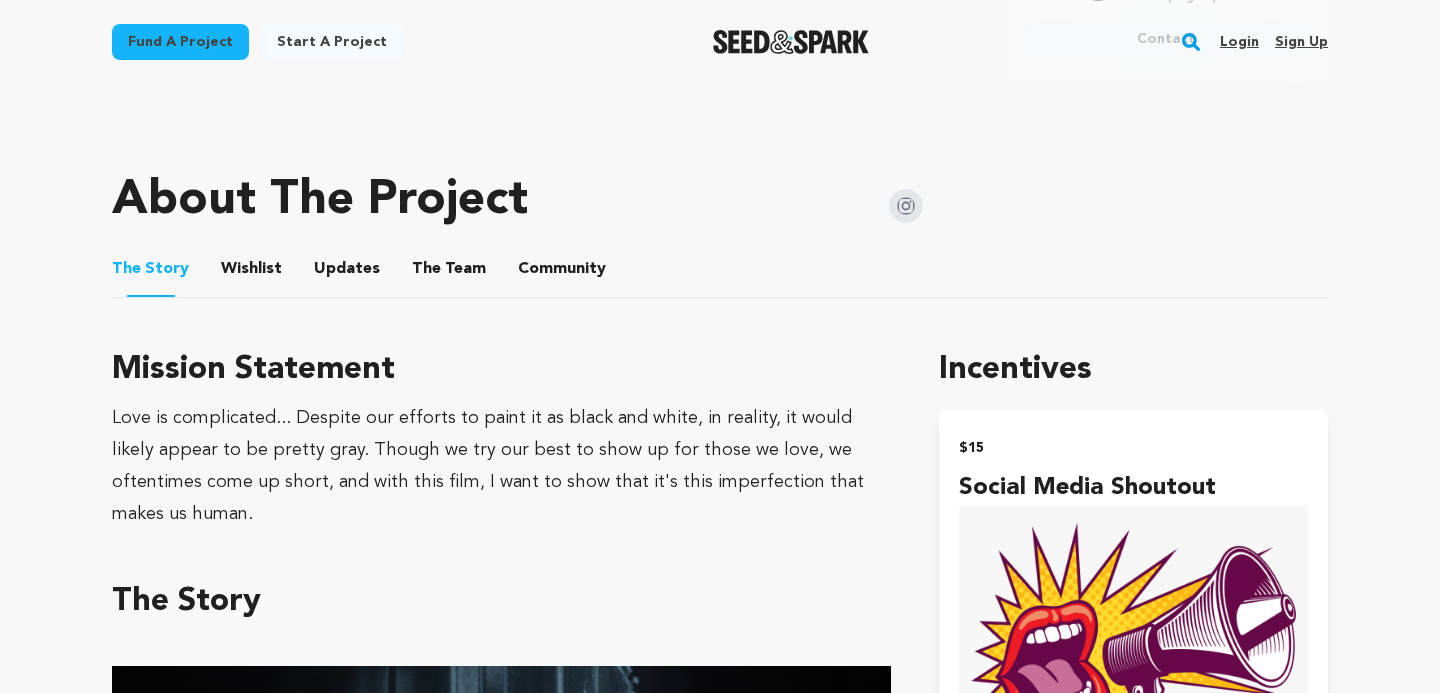 click on "The Team" at bounding box center [449, 273] 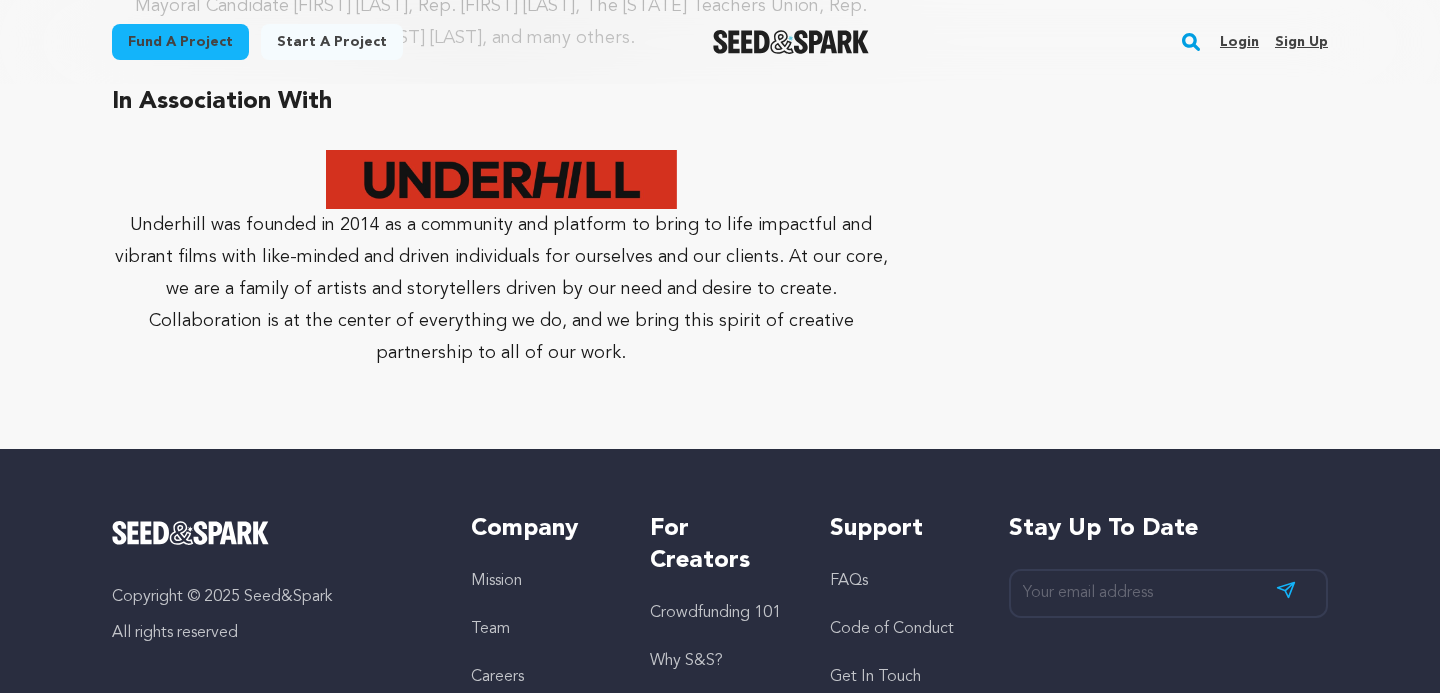 scroll, scrollTop: 5941, scrollLeft: 0, axis: vertical 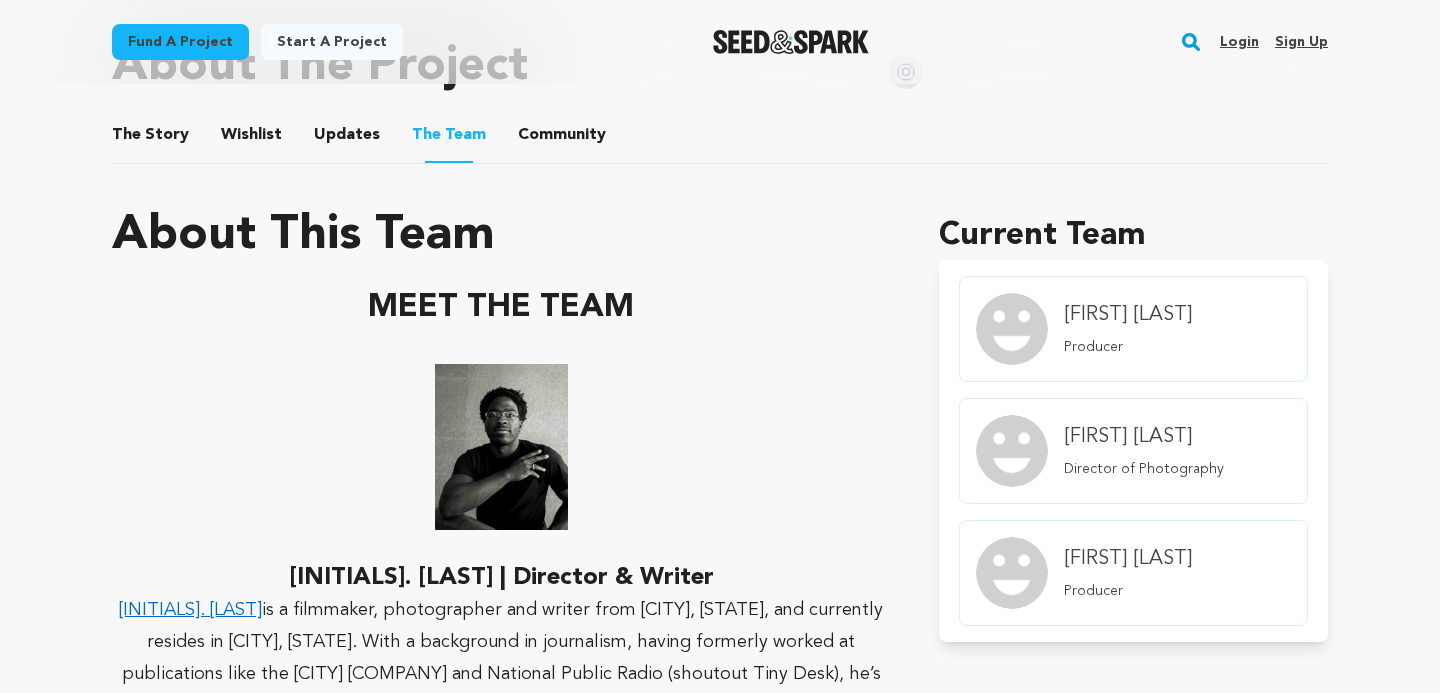 click on "Updates" at bounding box center [347, 139] 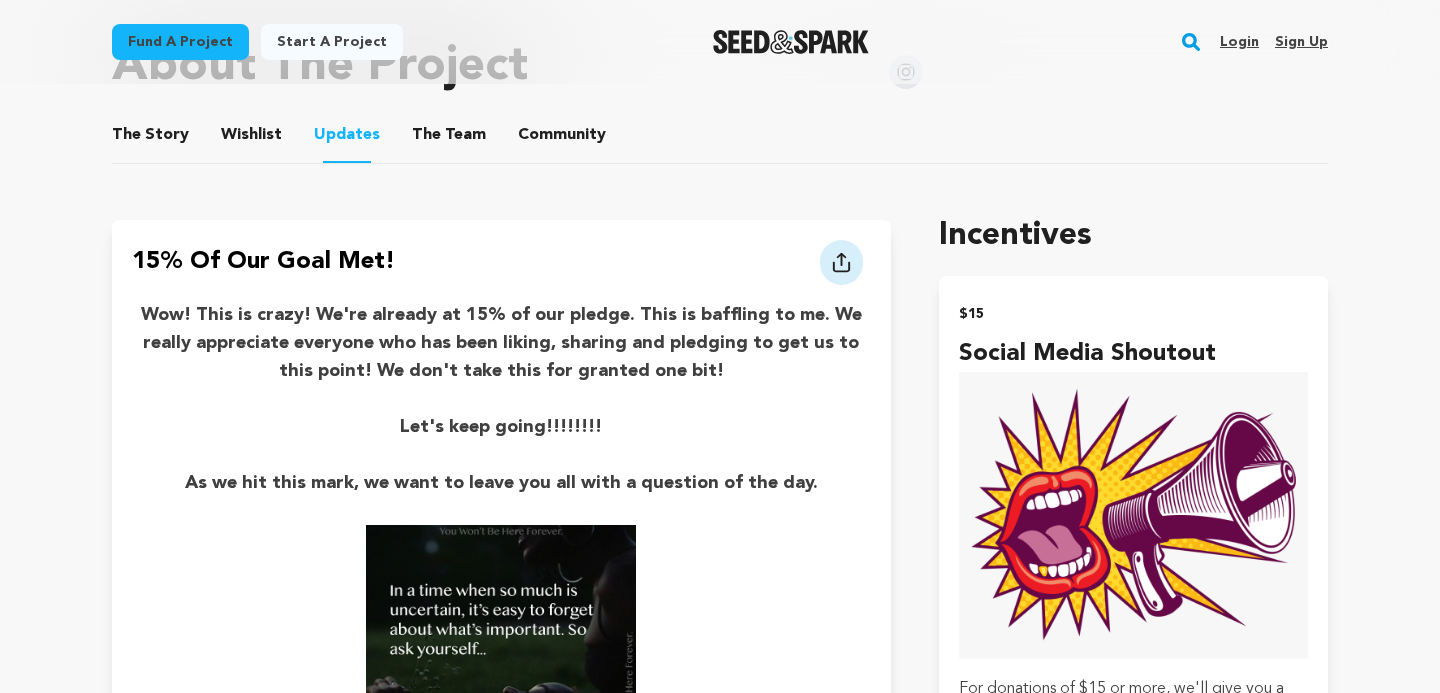 click on "Wishlist" at bounding box center [252, 139] 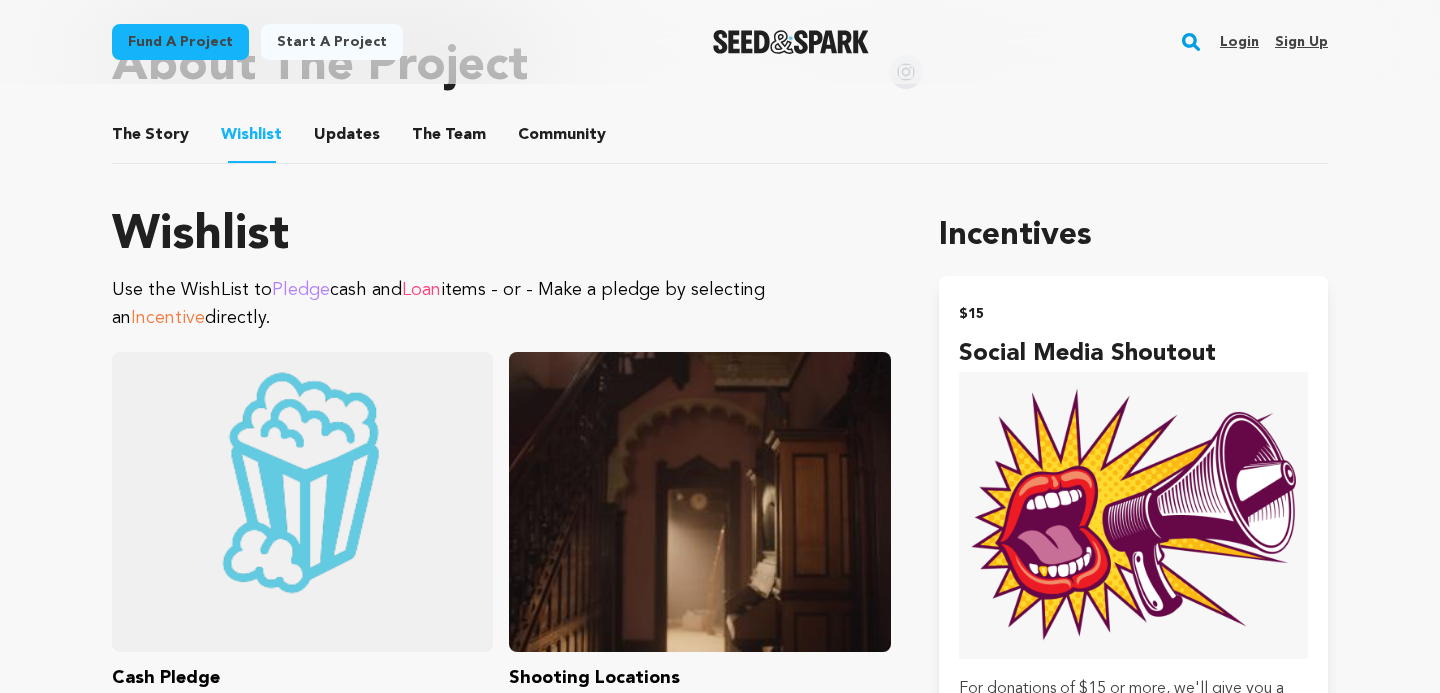 click on "The Story" at bounding box center [151, 139] 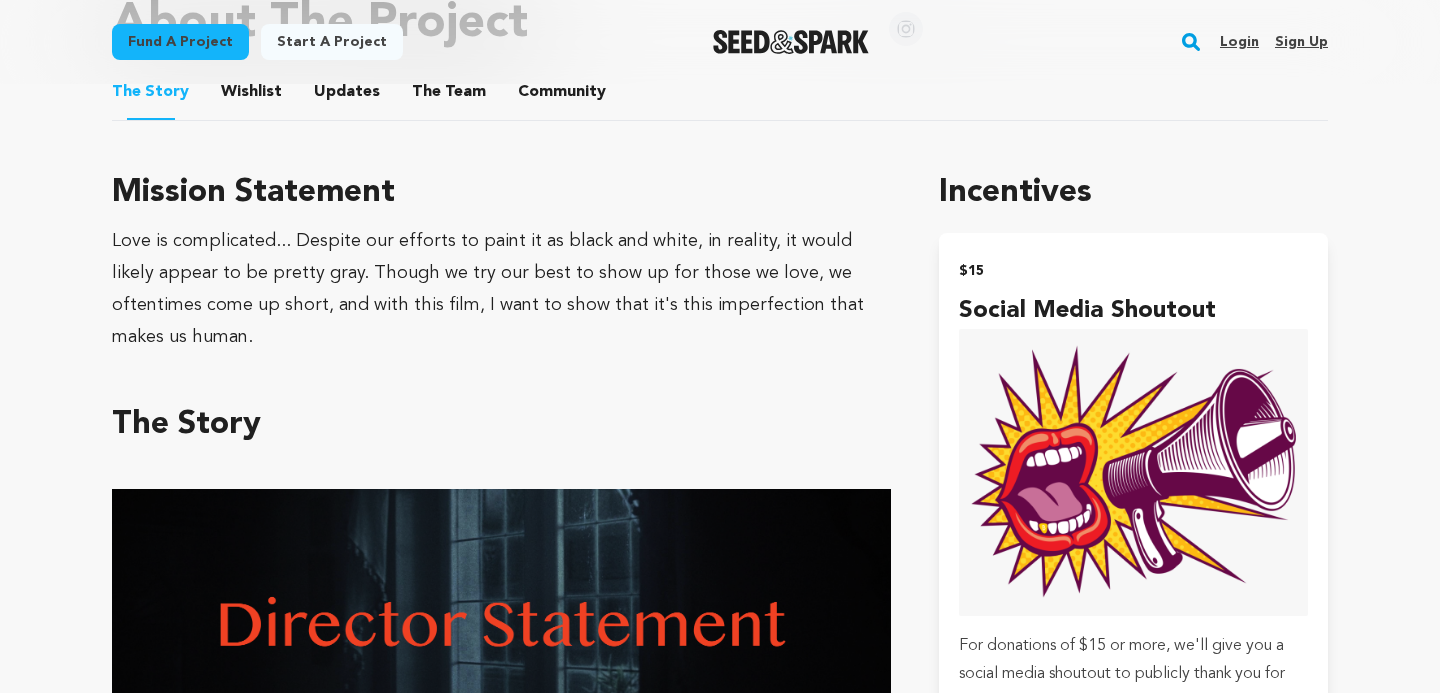 scroll, scrollTop: 1086, scrollLeft: 0, axis: vertical 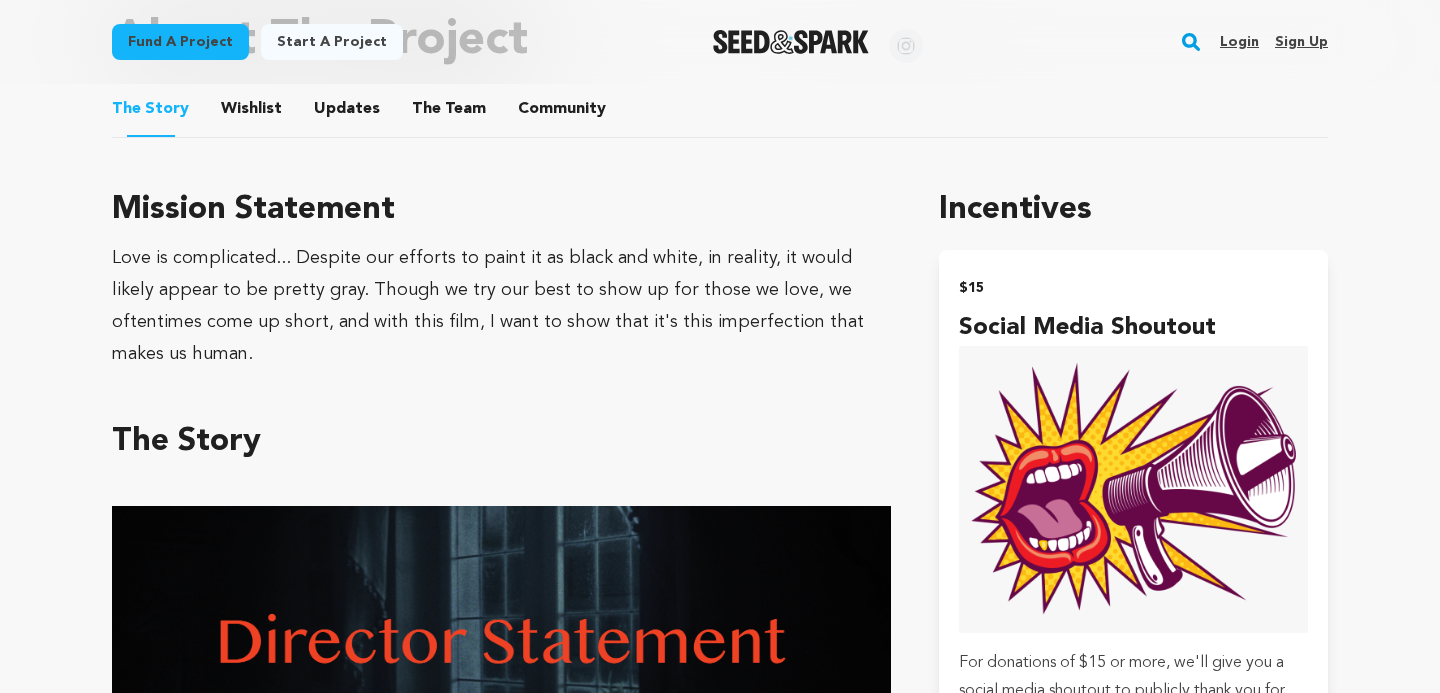 click on "Wishlist" at bounding box center [252, 113] 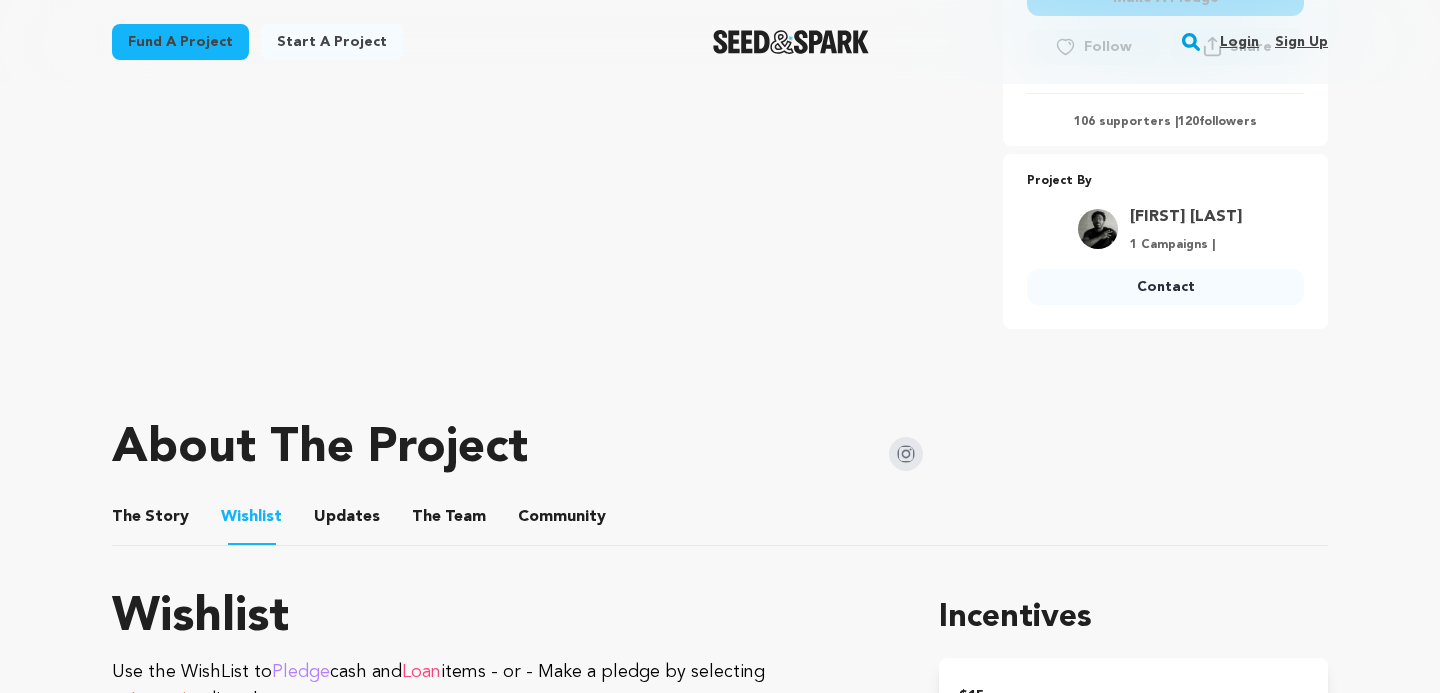 scroll, scrollTop: 842, scrollLeft: 0, axis: vertical 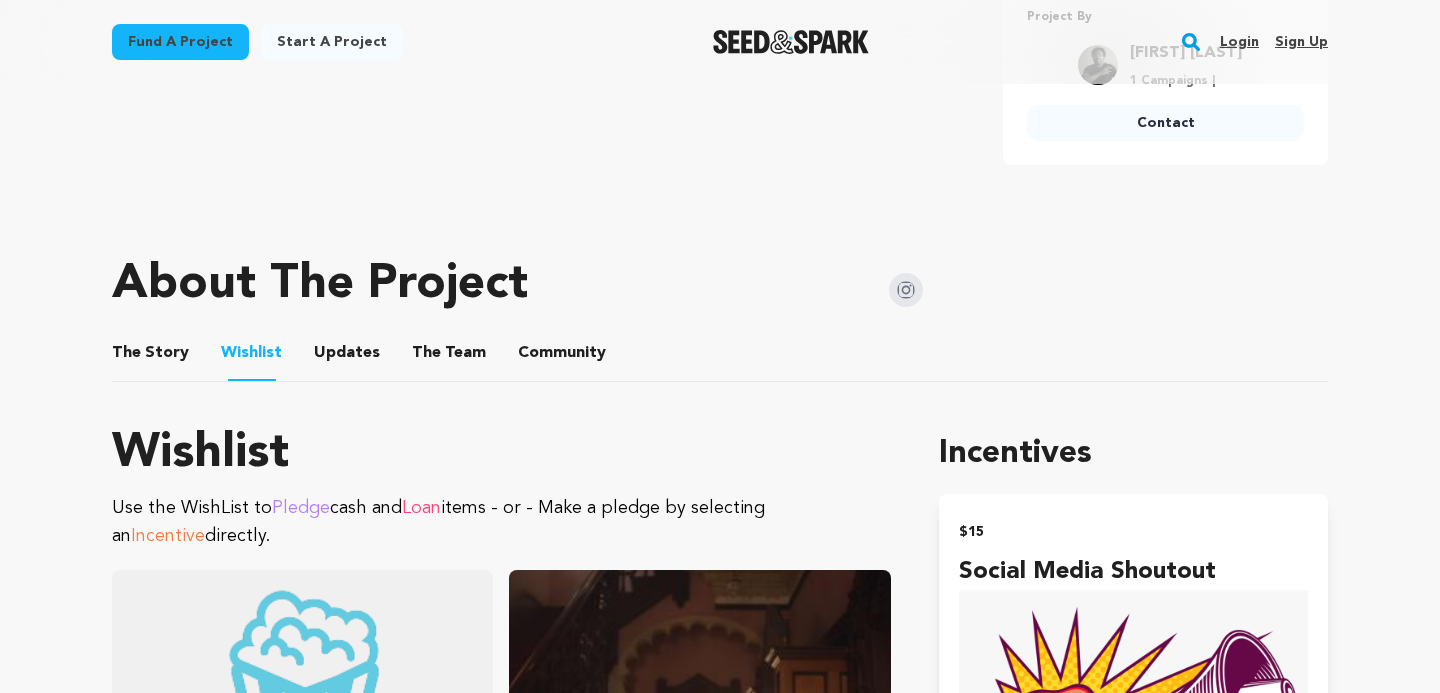 click on "The Story" at bounding box center (151, 357) 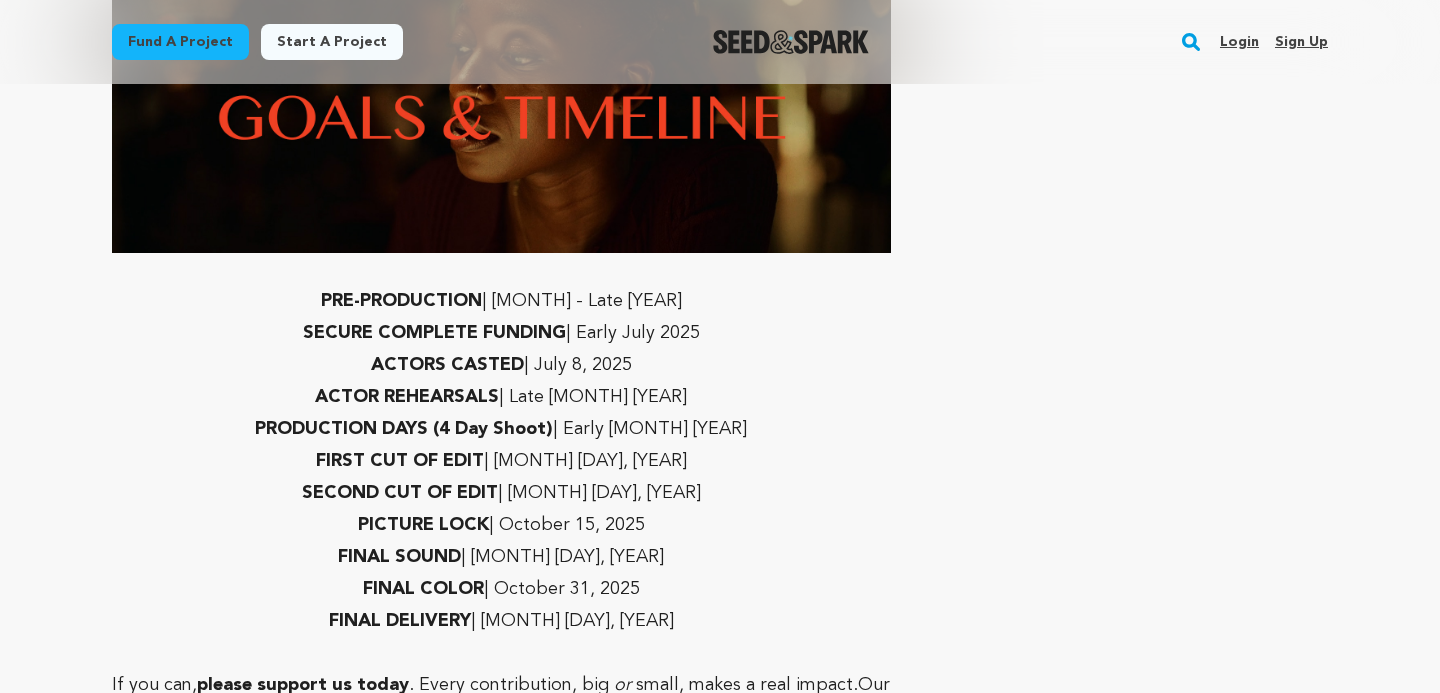 scroll, scrollTop: 6974, scrollLeft: 0, axis: vertical 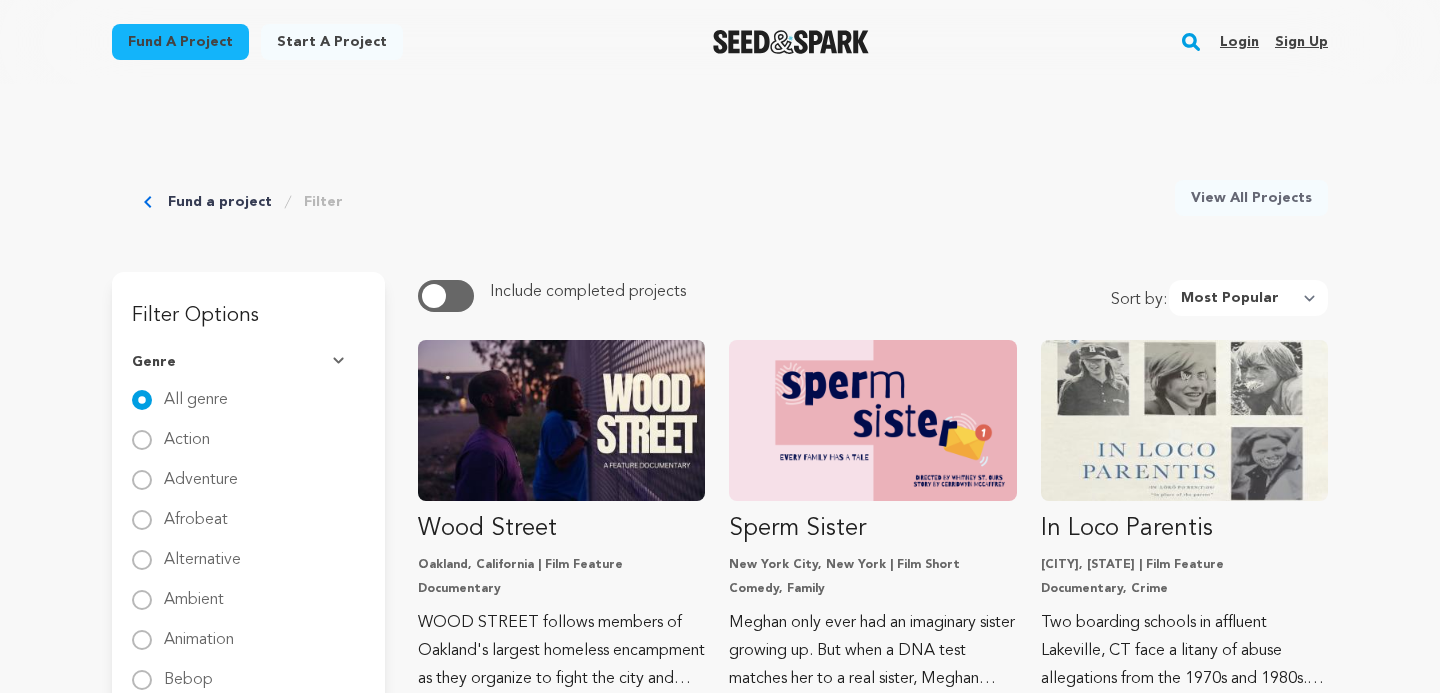 select on "most_popular" 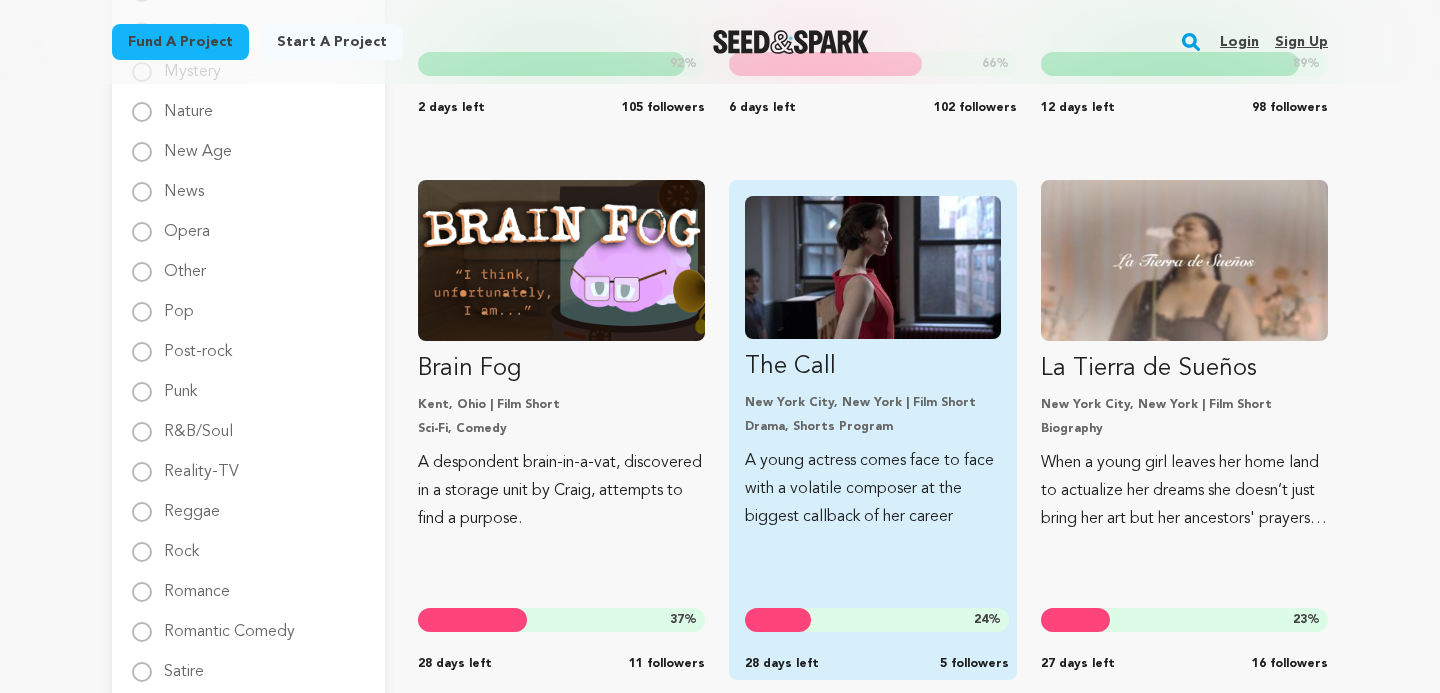scroll, scrollTop: 2354, scrollLeft: 0, axis: vertical 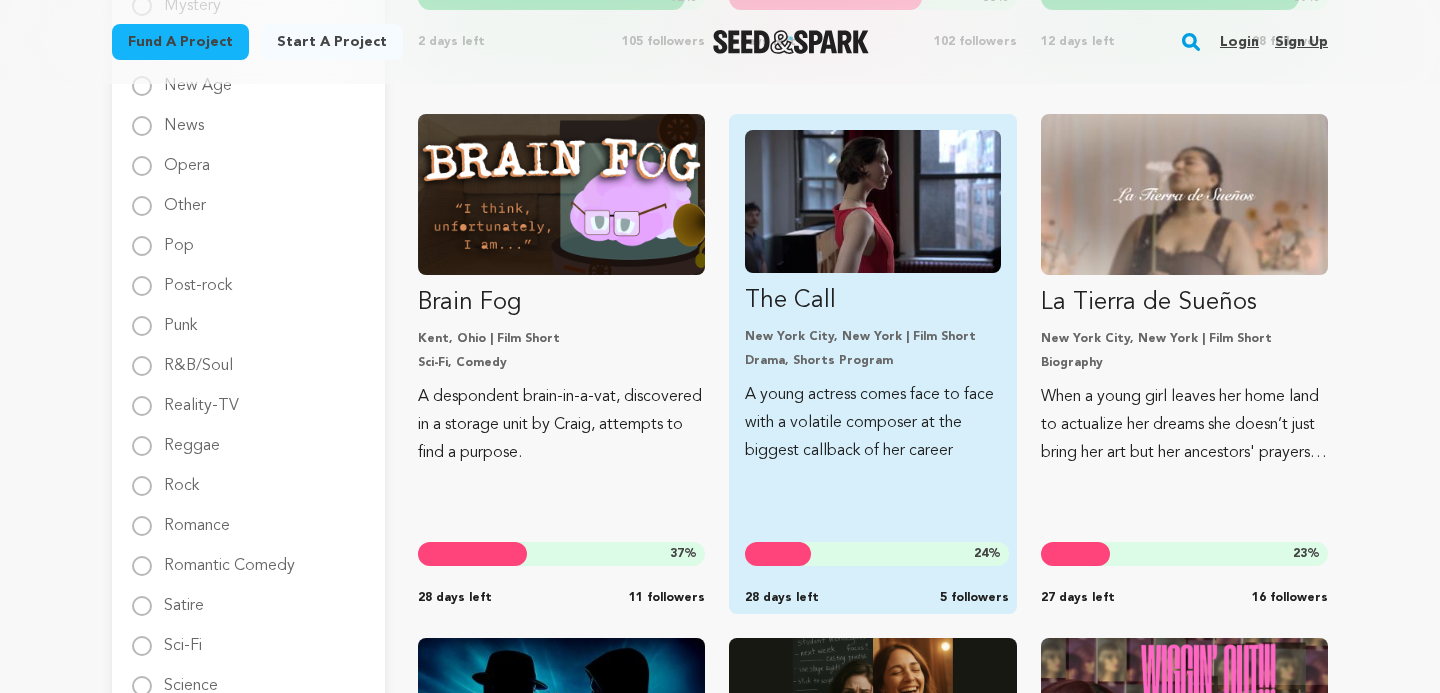 click at bounding box center [872, 201] 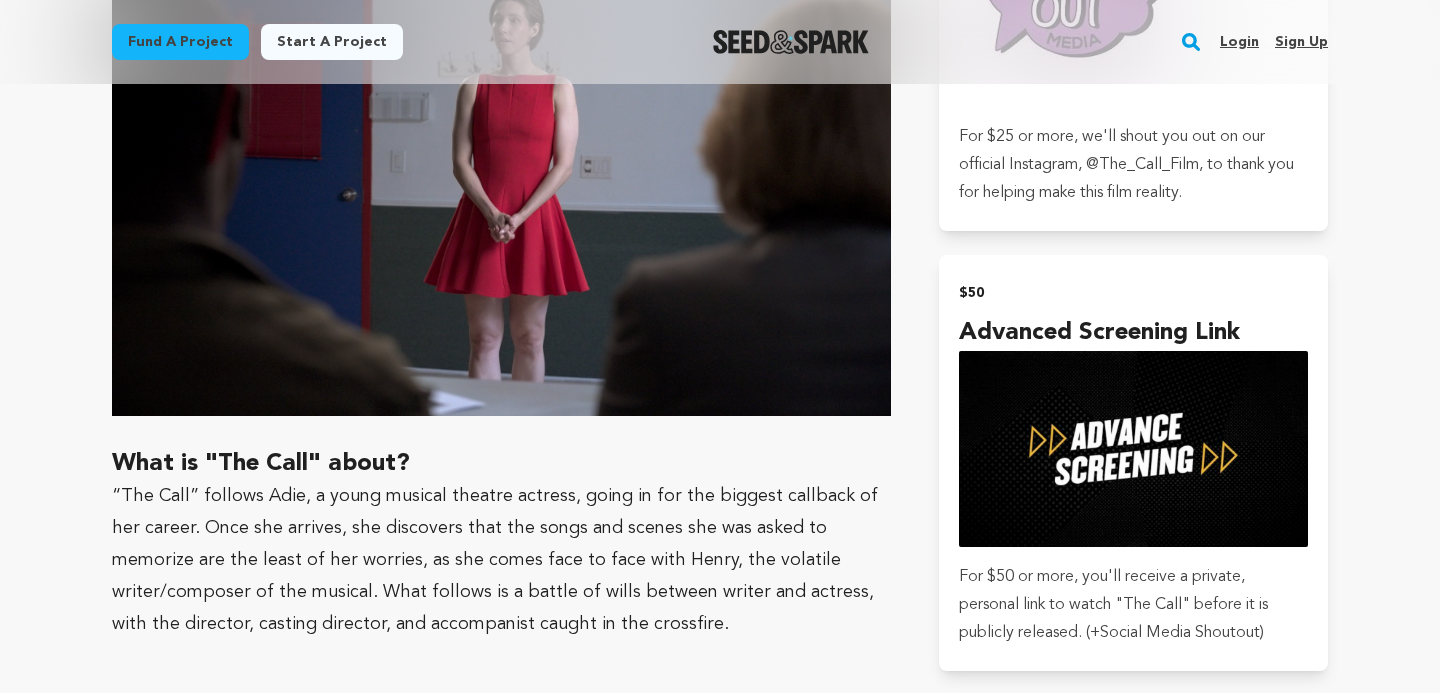 scroll, scrollTop: 0, scrollLeft: 0, axis: both 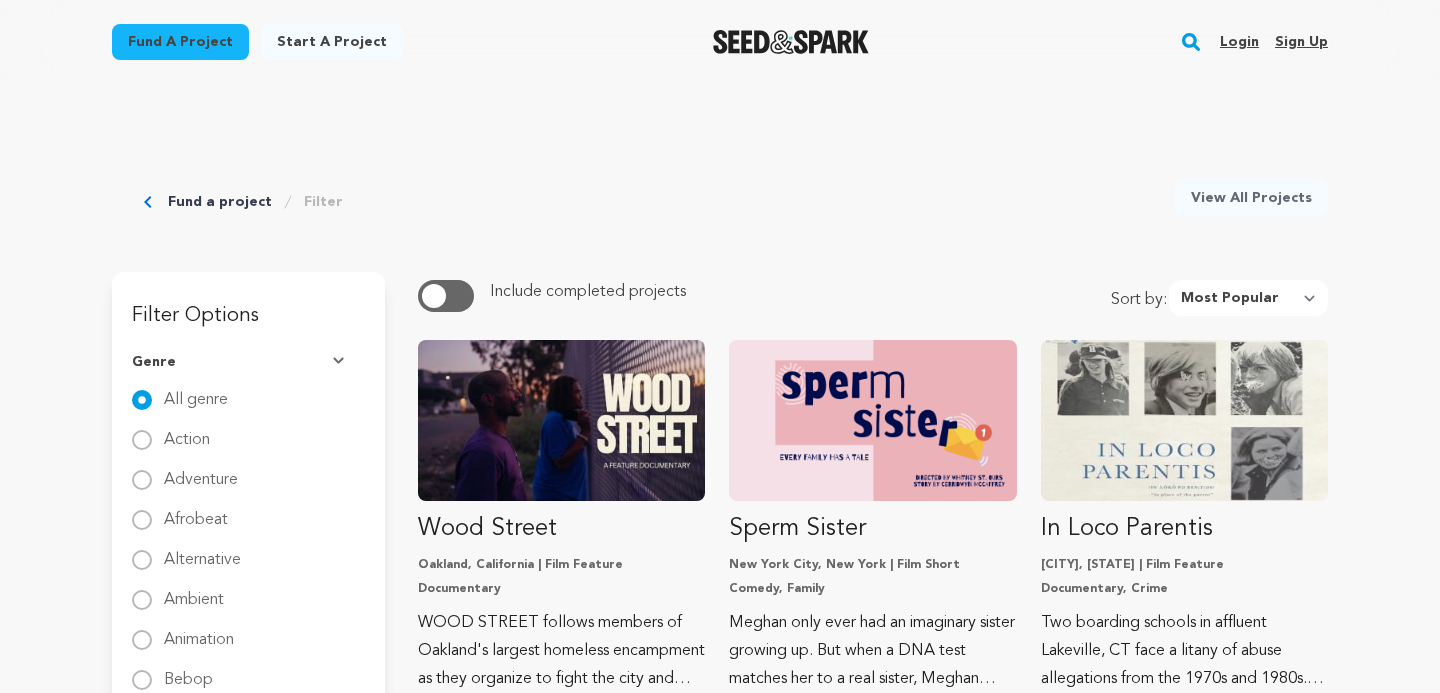select on "most_popular" 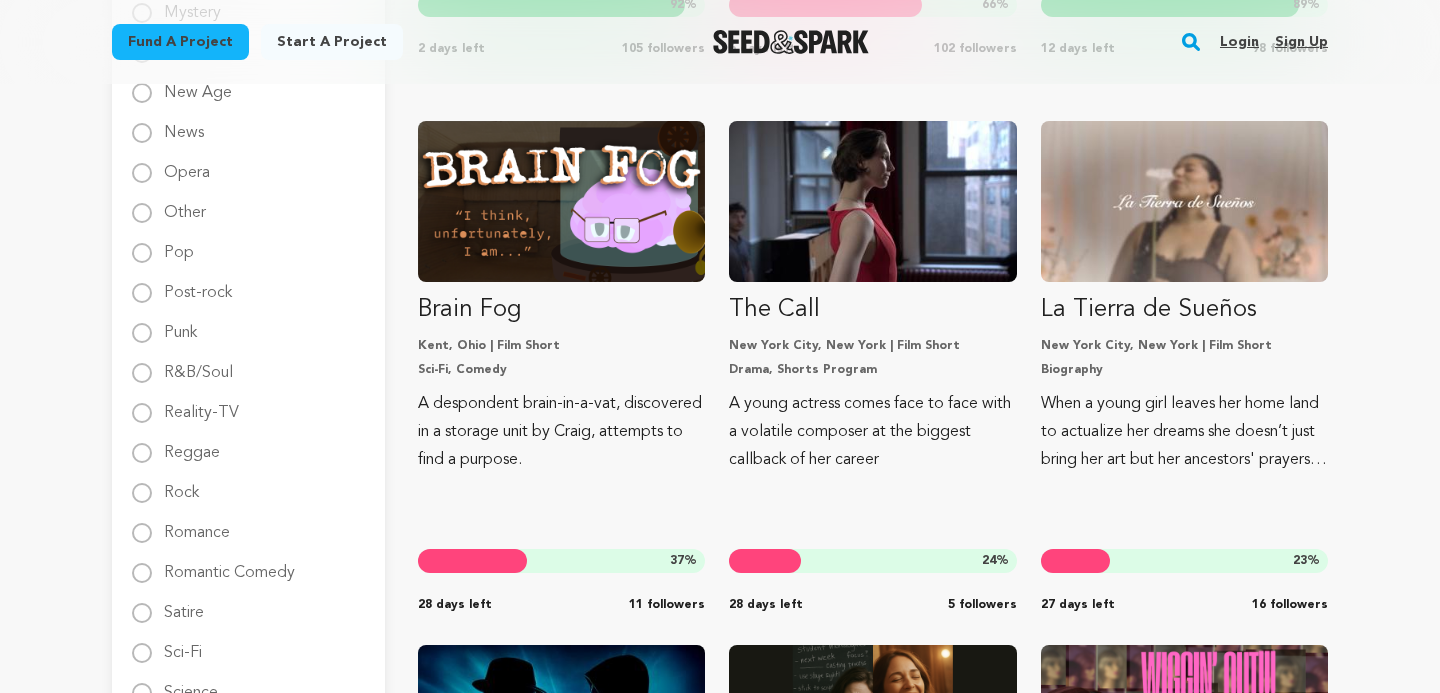 scroll, scrollTop: 2871, scrollLeft: 0, axis: vertical 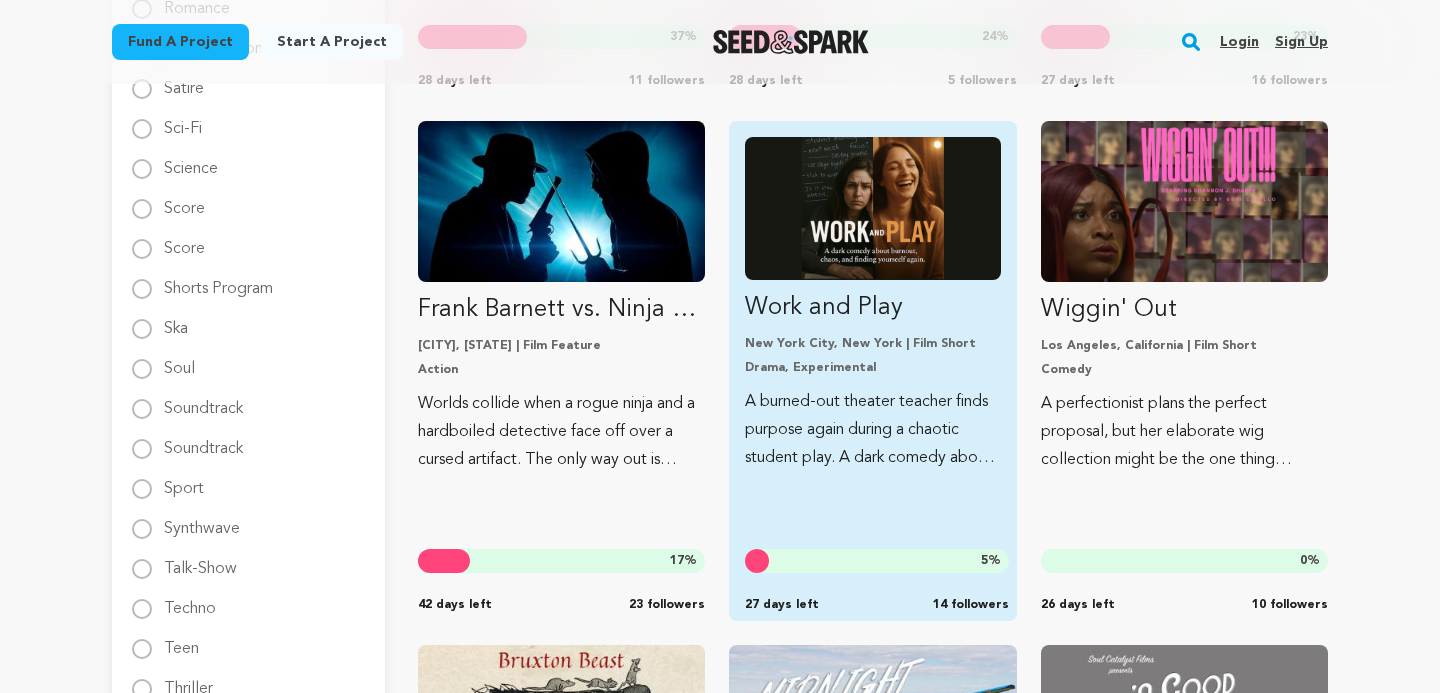 click at bounding box center (872, 208) 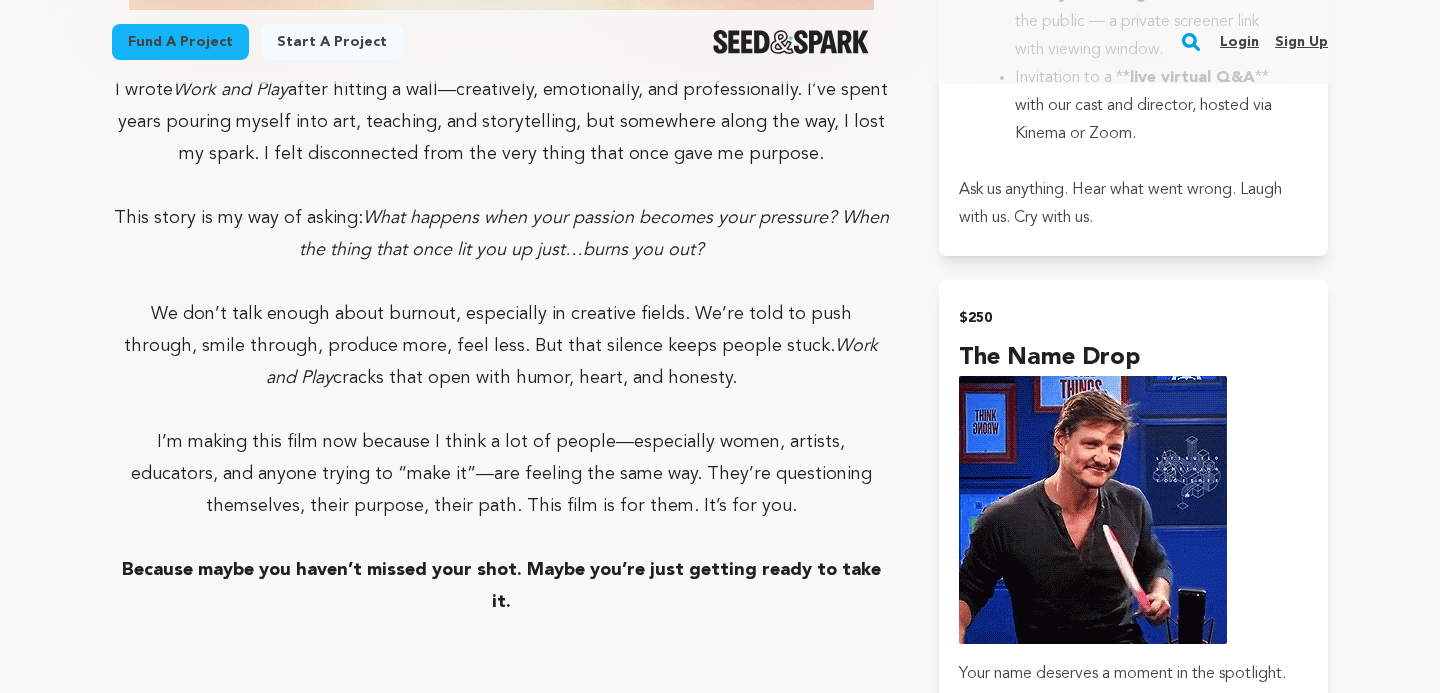 scroll, scrollTop: 4136, scrollLeft: 0, axis: vertical 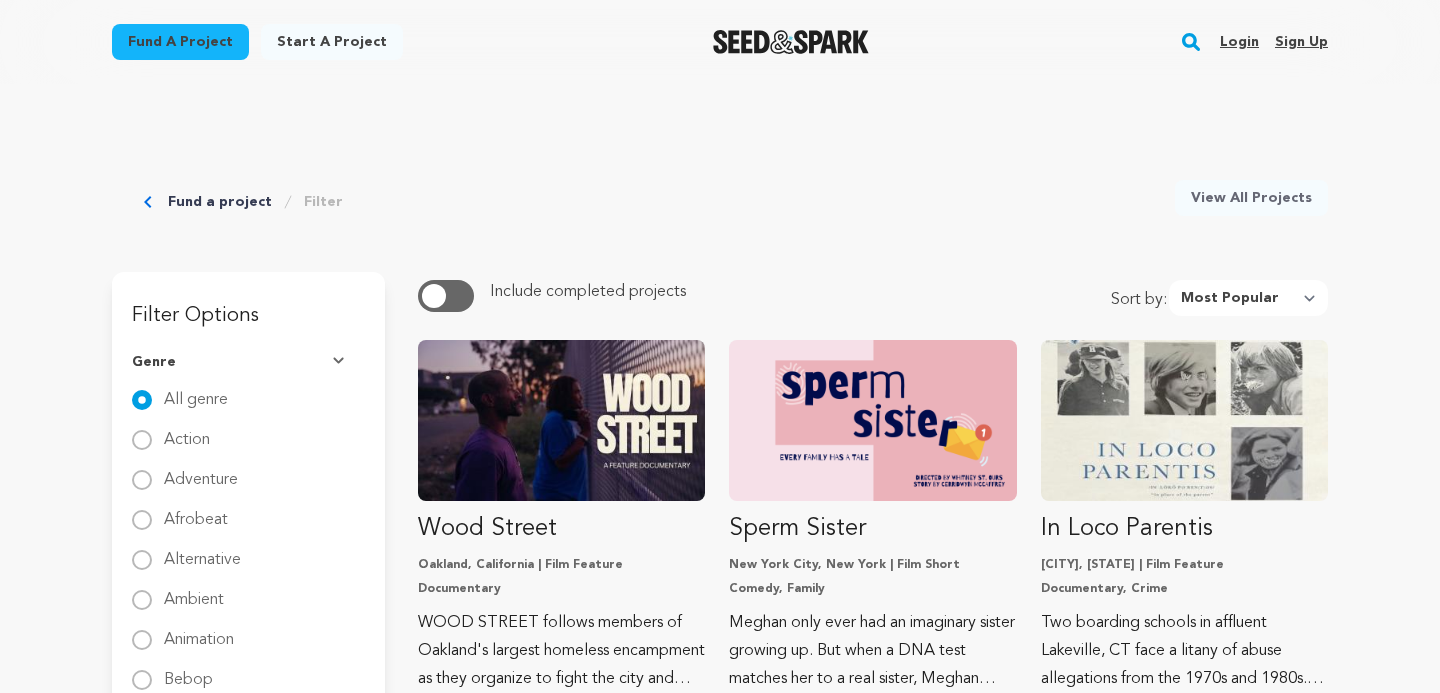 select on "most_popular" 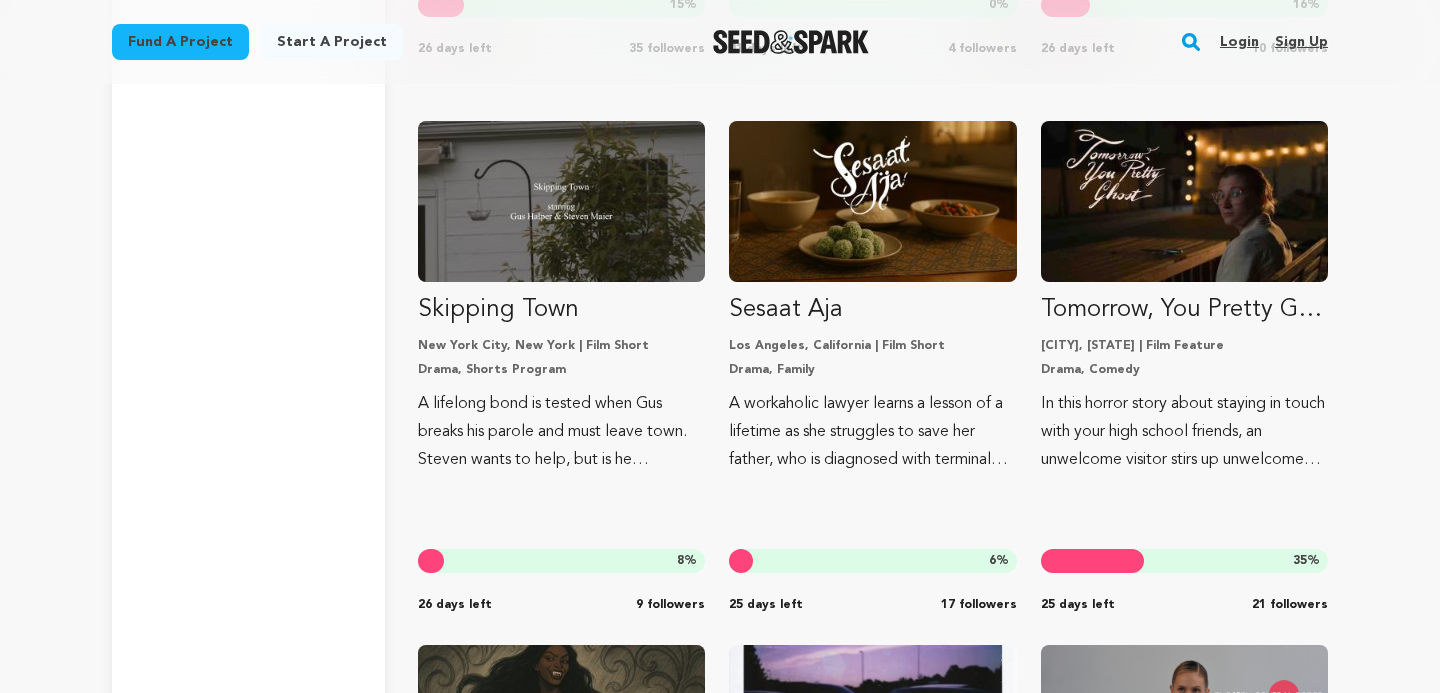 scroll, scrollTop: 219, scrollLeft: 0, axis: vertical 